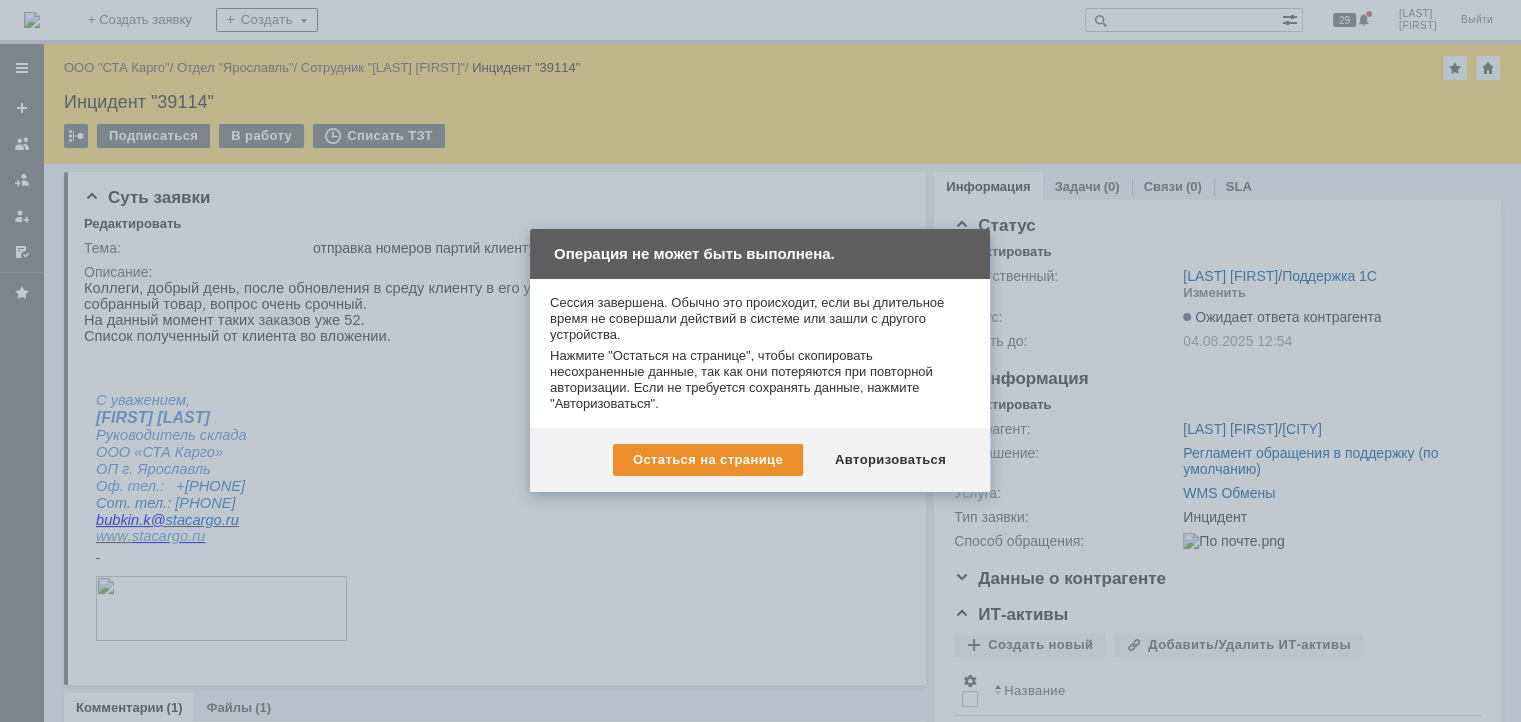 scroll, scrollTop: 0, scrollLeft: 0, axis: both 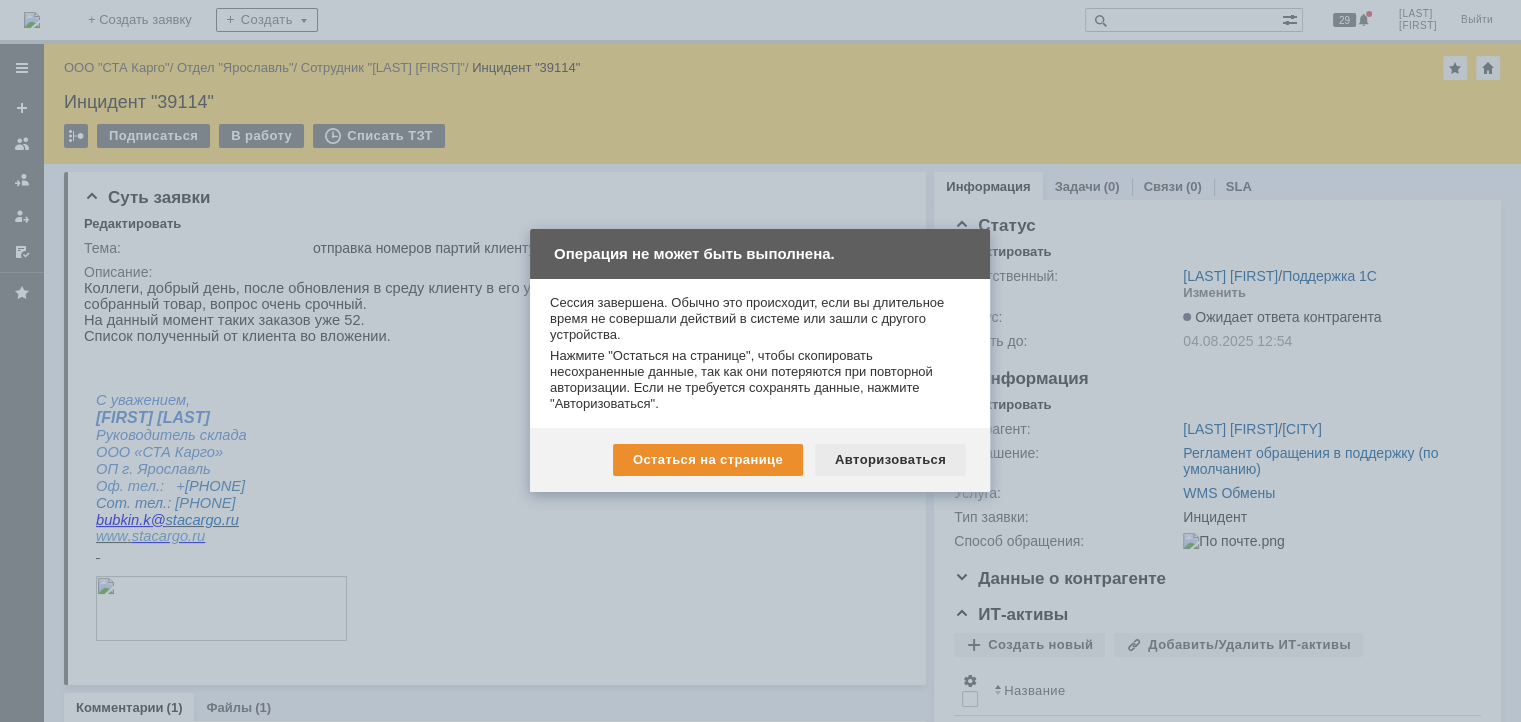click on "Авторизоваться" at bounding box center [890, 460] 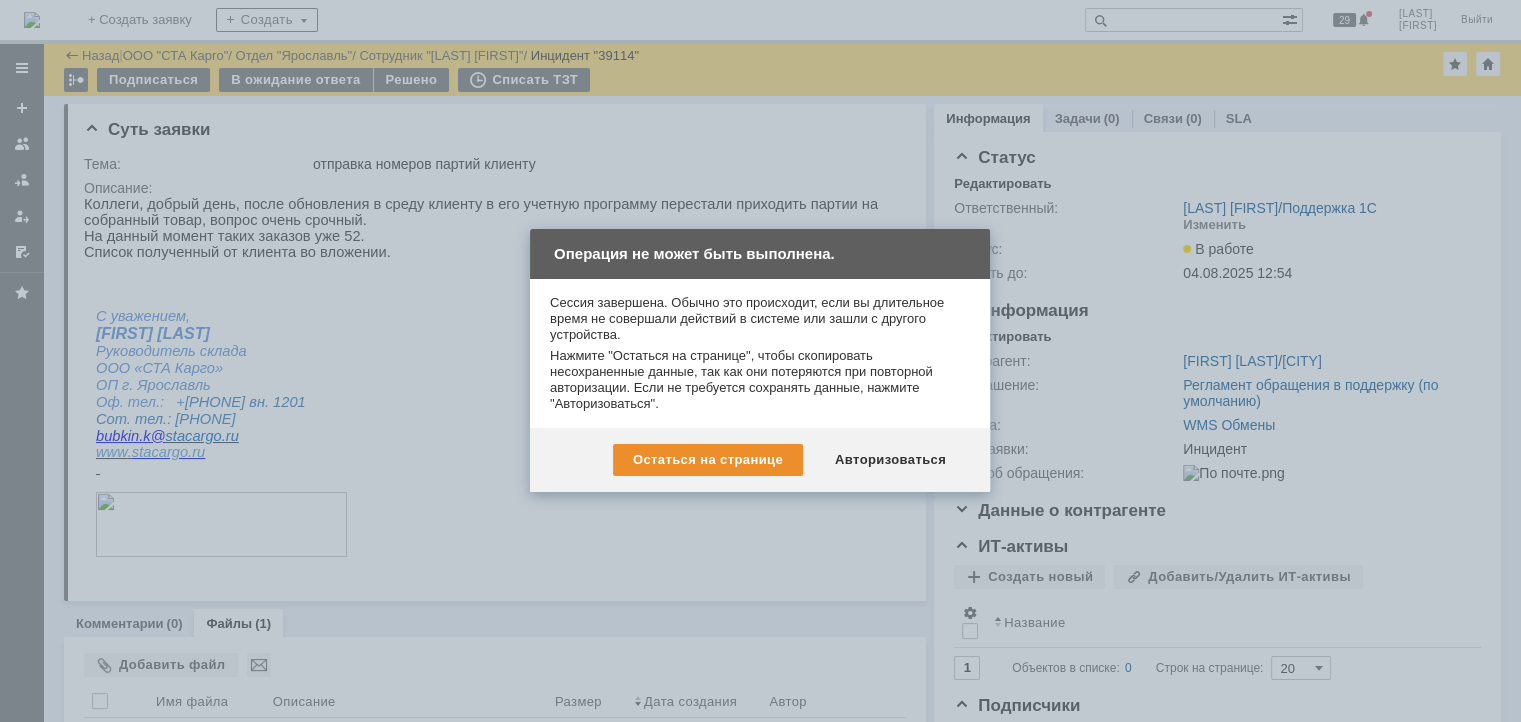 scroll, scrollTop: 0, scrollLeft: 0, axis: both 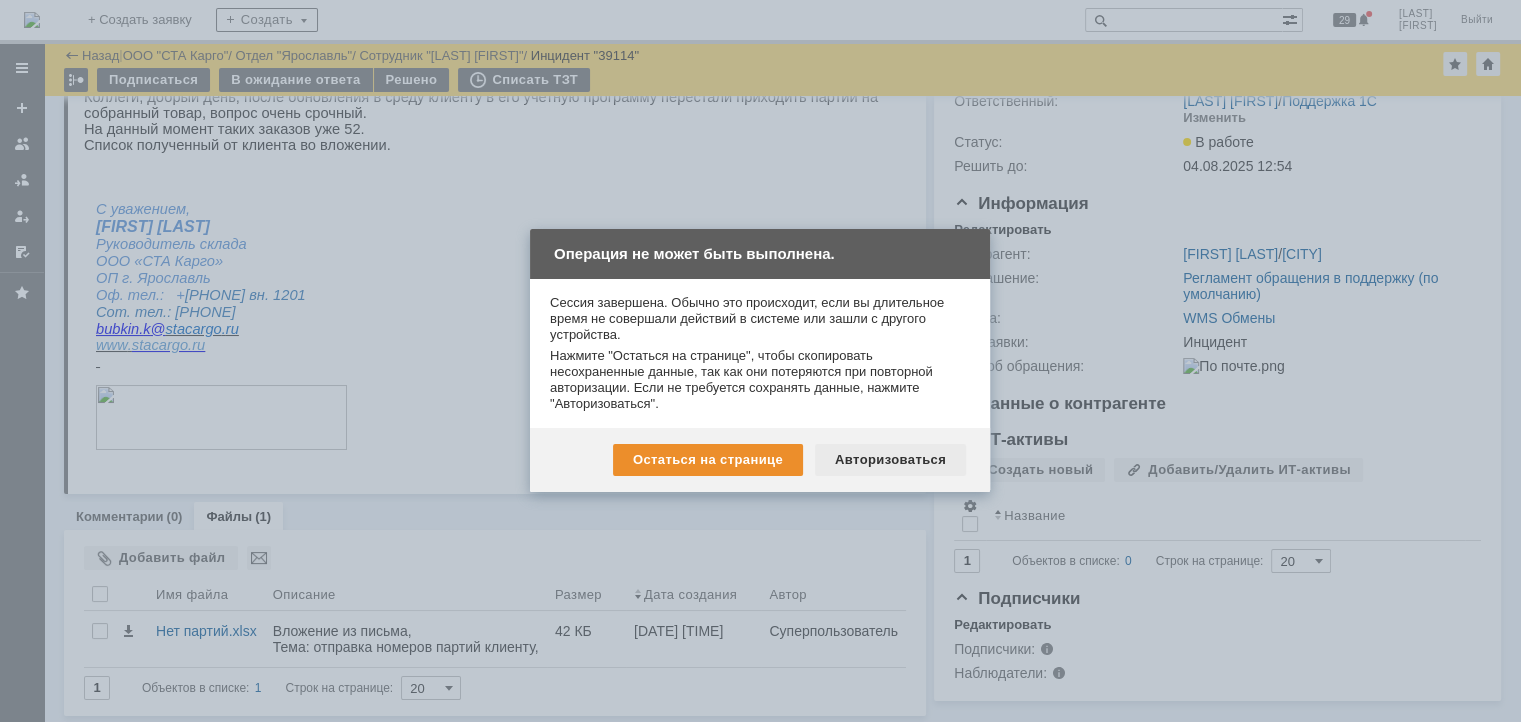 click on "Авторизоваться" at bounding box center (890, 460) 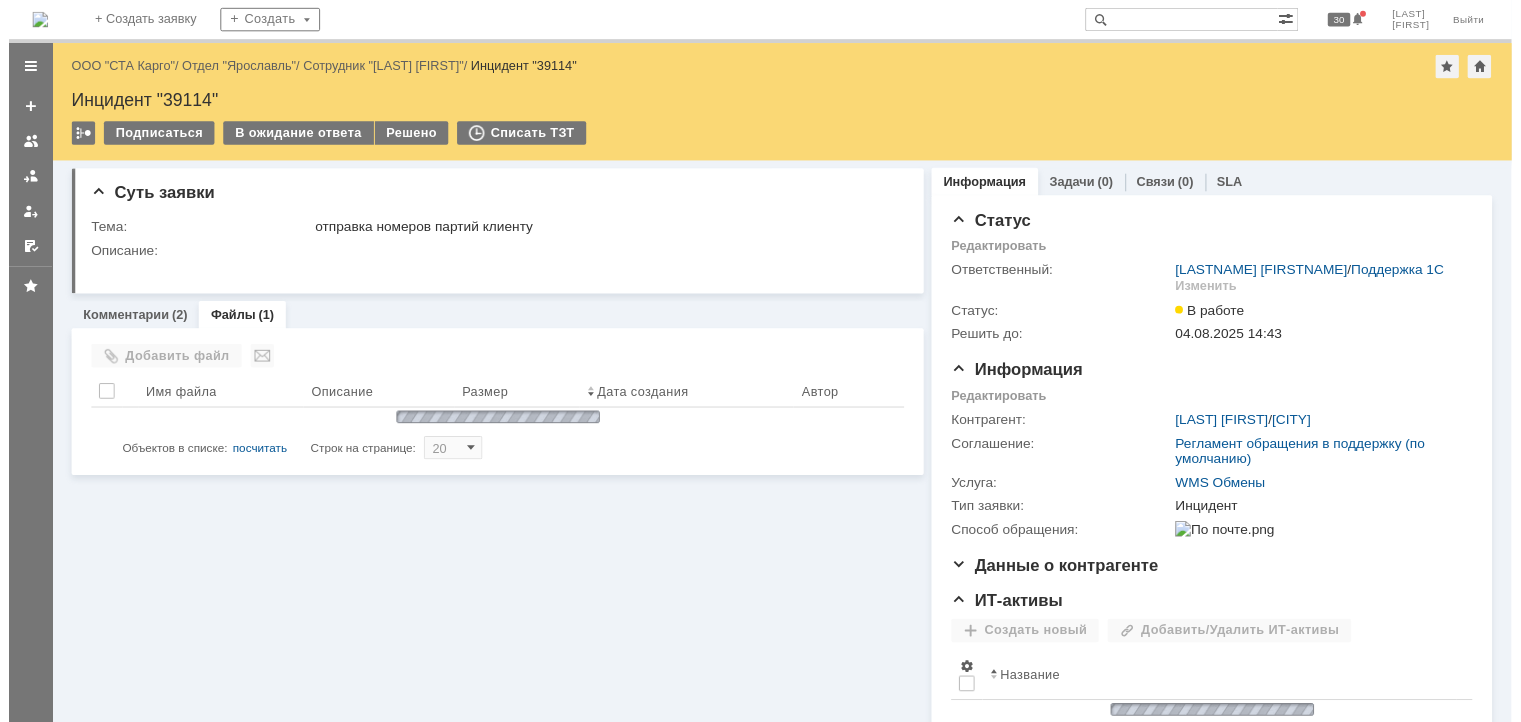 scroll, scrollTop: 0, scrollLeft: 0, axis: both 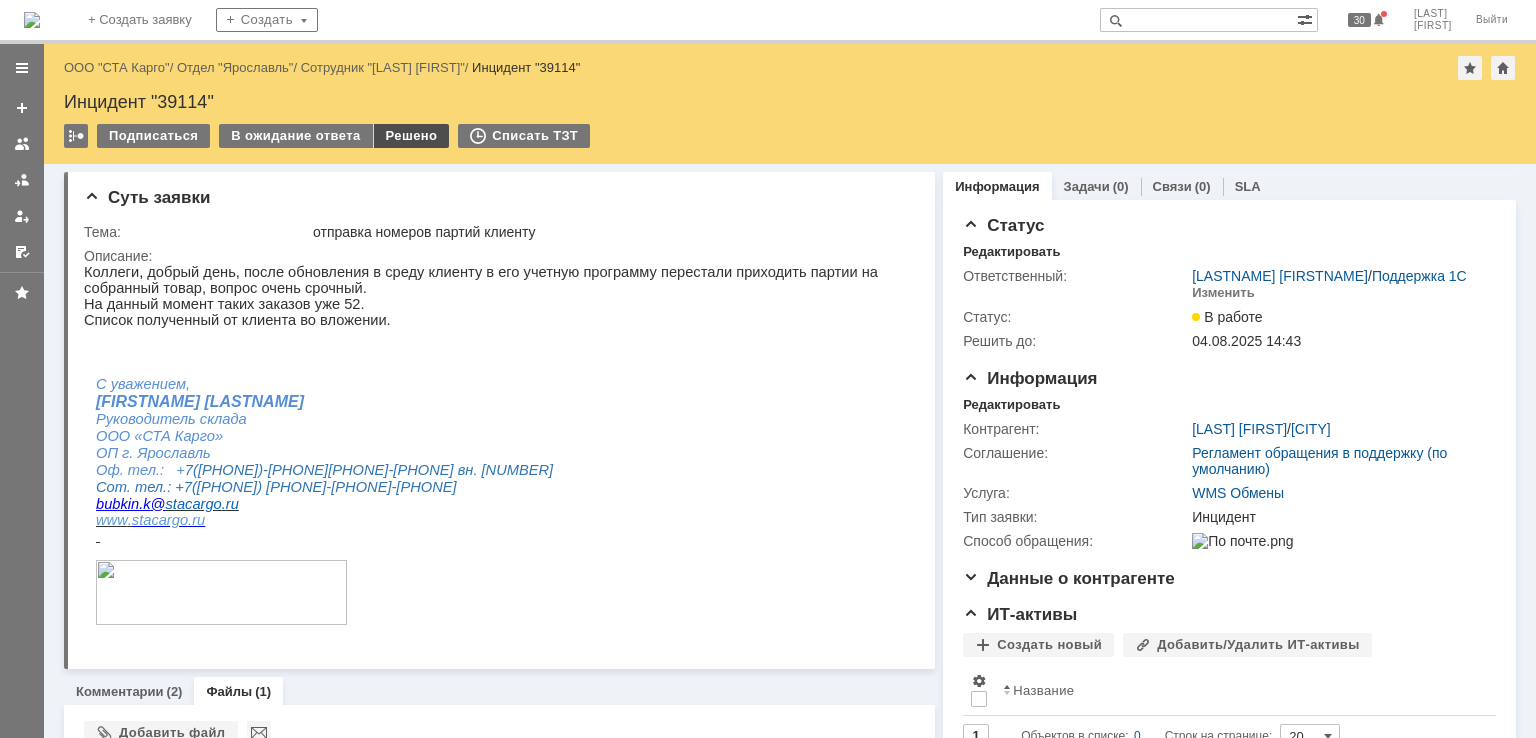 click on "Решено" at bounding box center (412, 136) 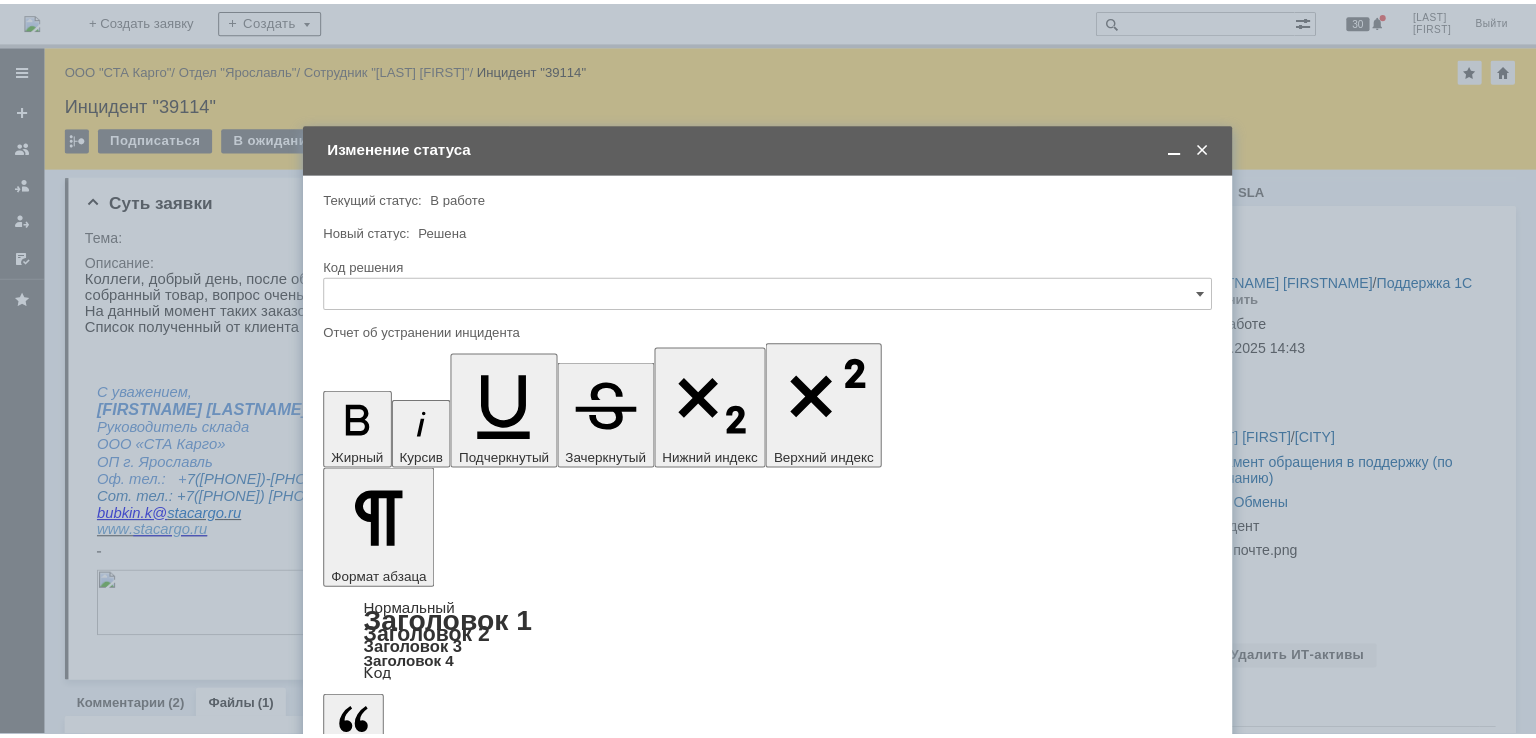 scroll, scrollTop: 0, scrollLeft: 0, axis: both 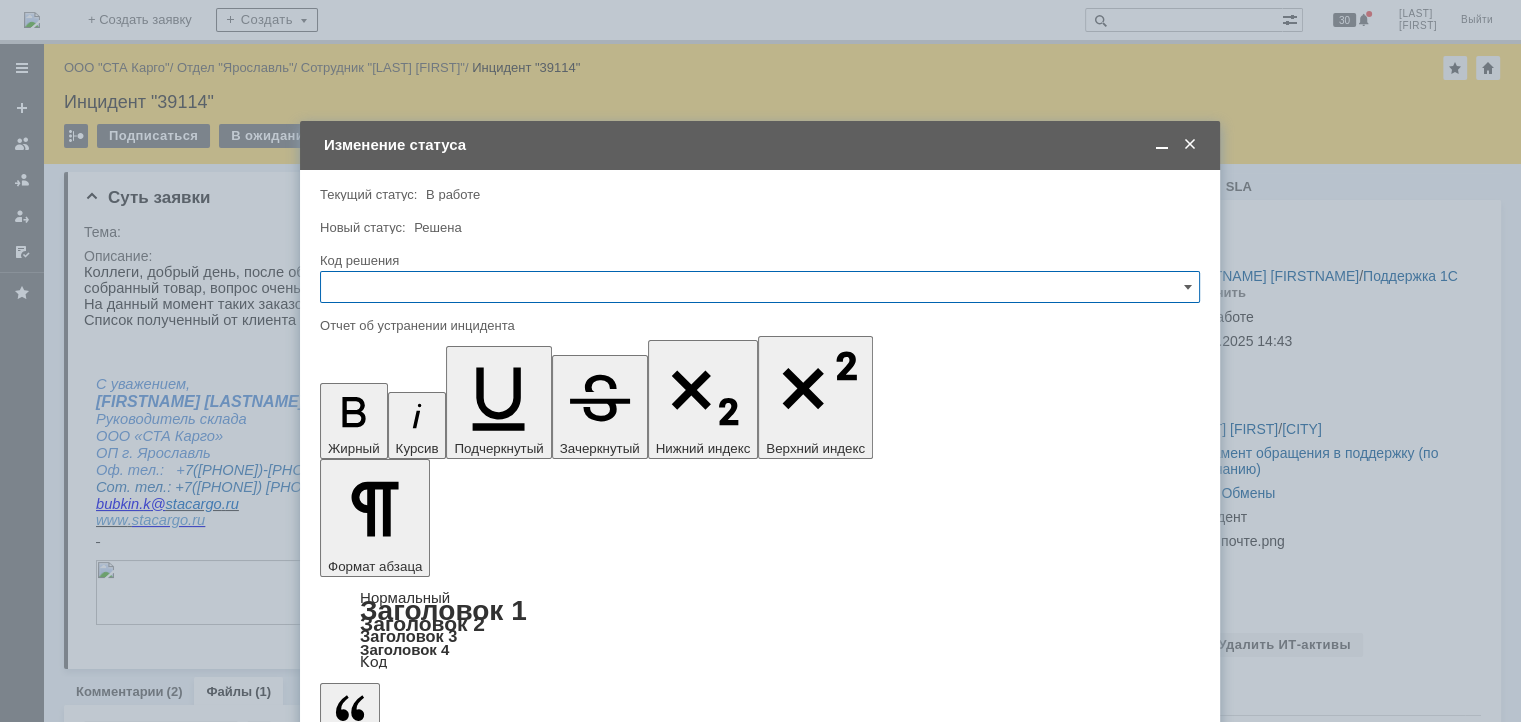 click at bounding box center [760, 287] 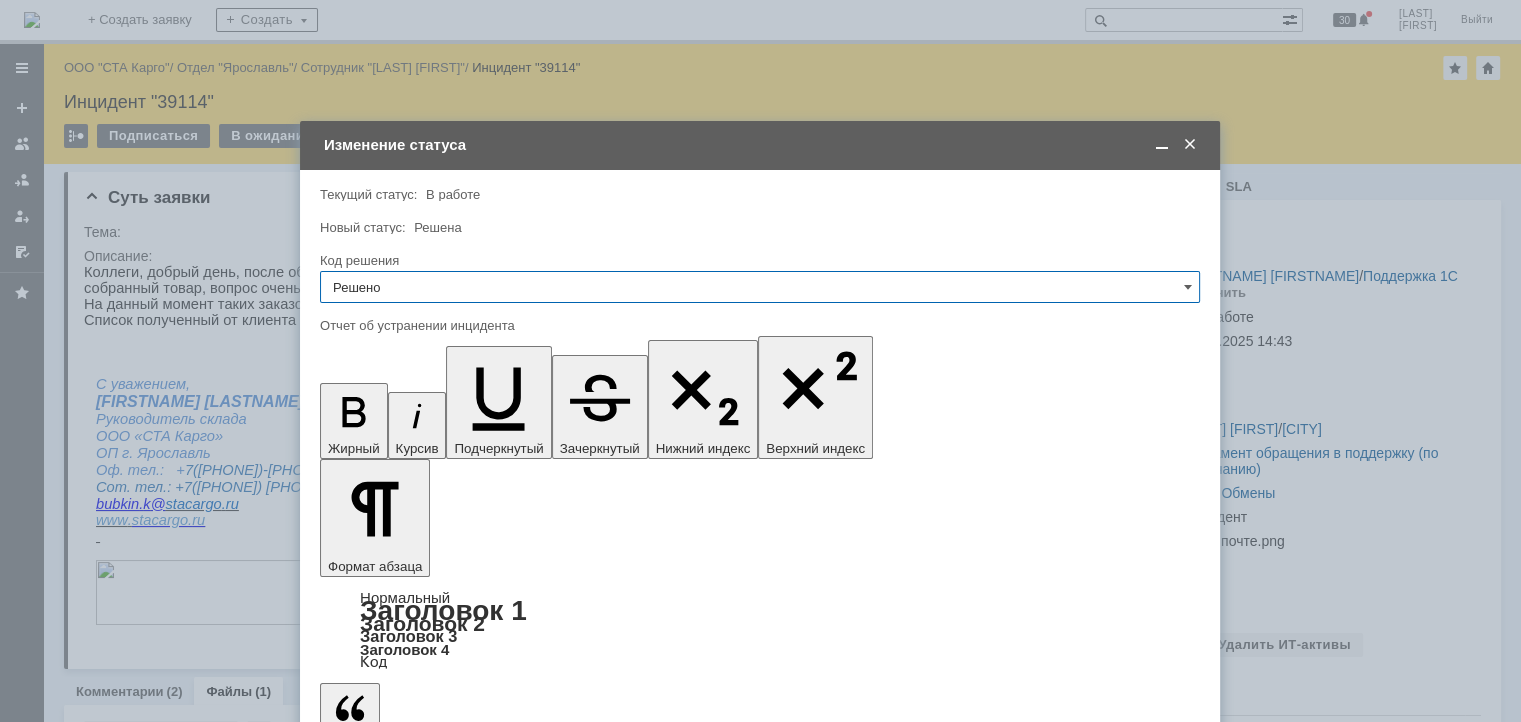 click at bounding box center (483, 5751) 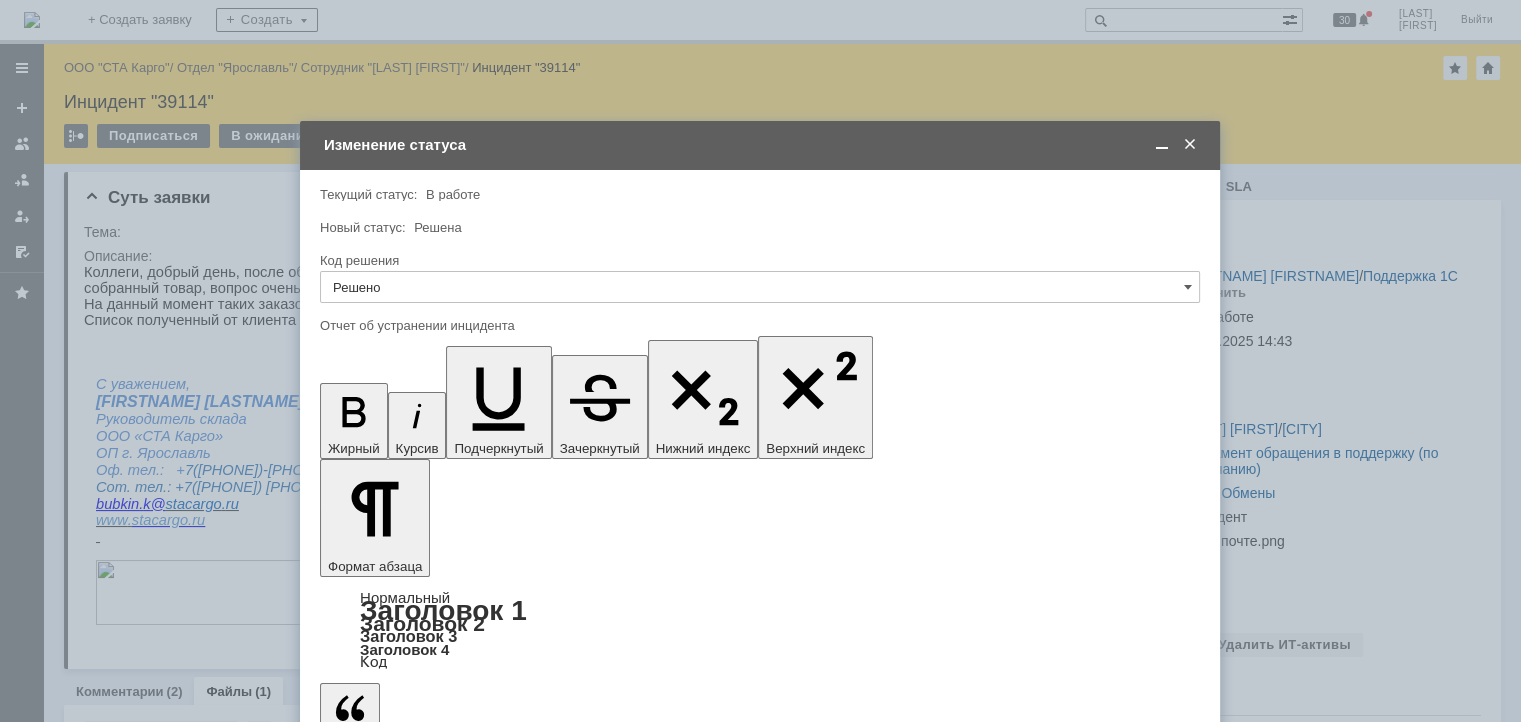 type on "Решено" 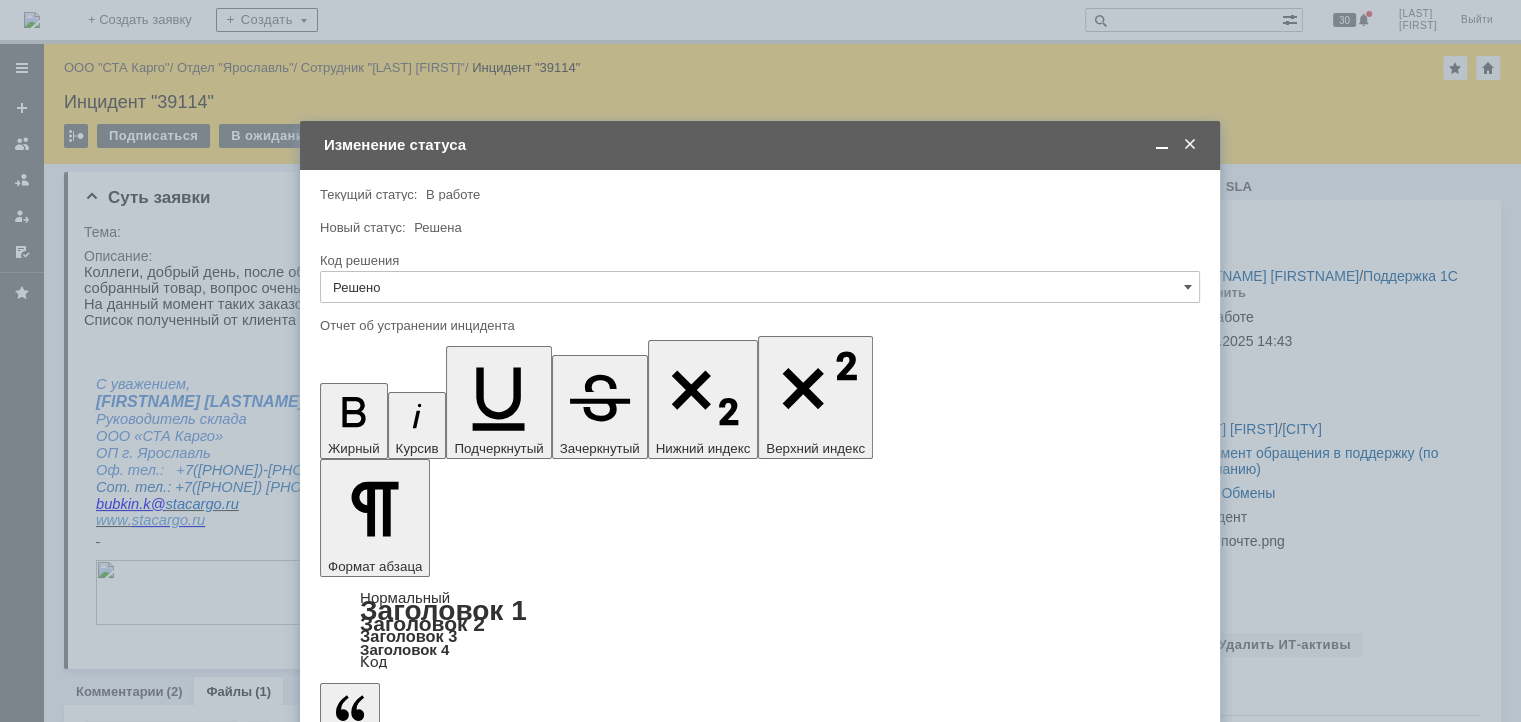 drag, startPoint x: 507, startPoint y: 5723, endPoint x: 319, endPoint y: 5716, distance: 188.13028 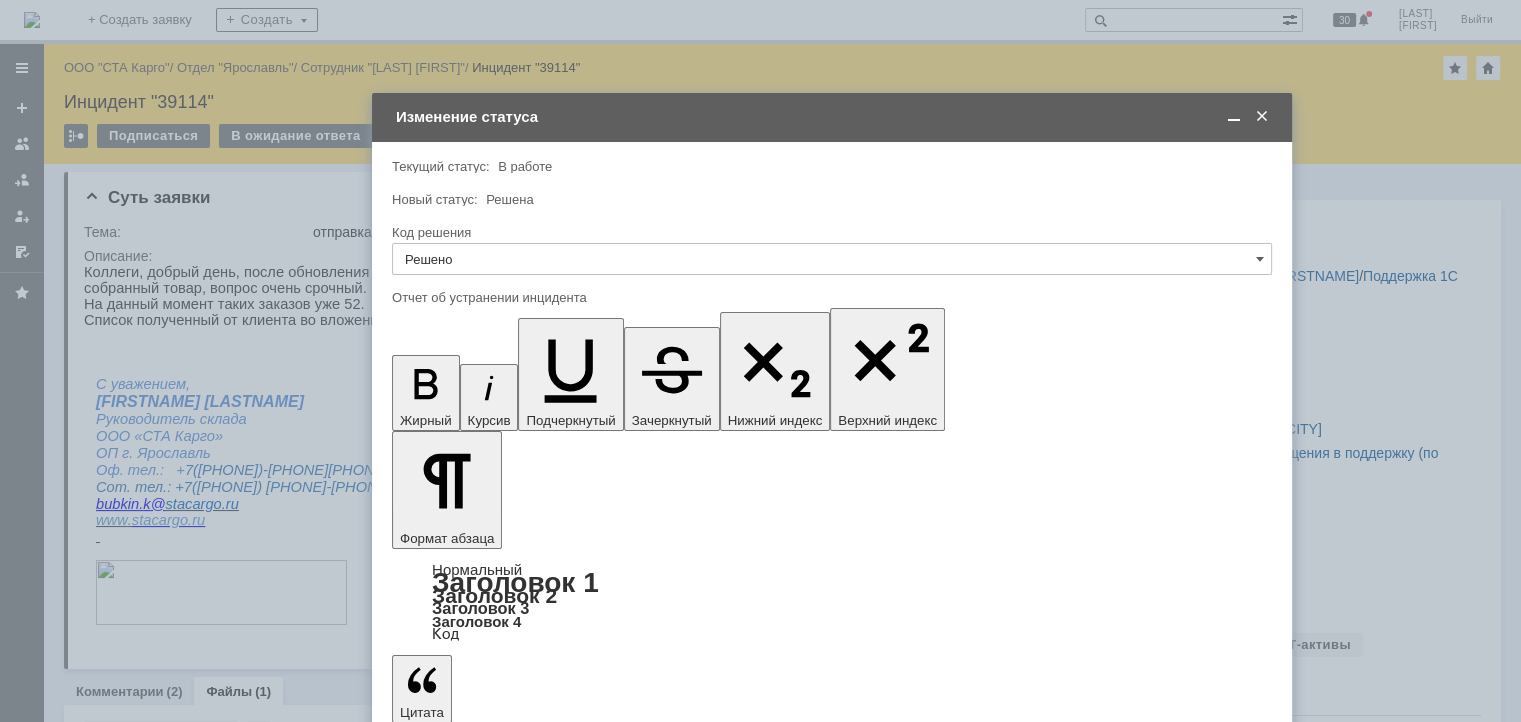 drag, startPoint x: 969, startPoint y: 146, endPoint x: 1044, endPoint y: 119, distance: 79.71198 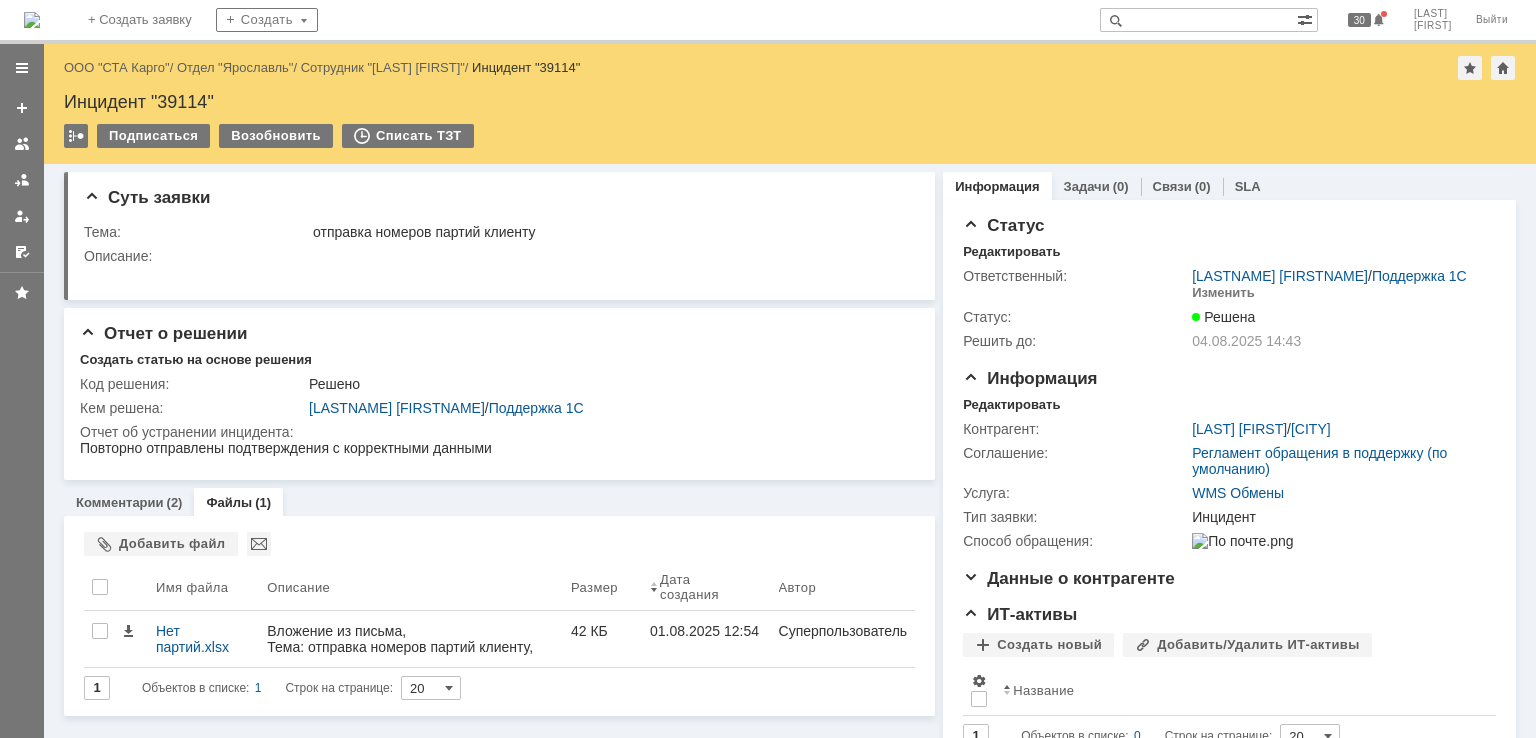 scroll, scrollTop: 0, scrollLeft: 0, axis: both 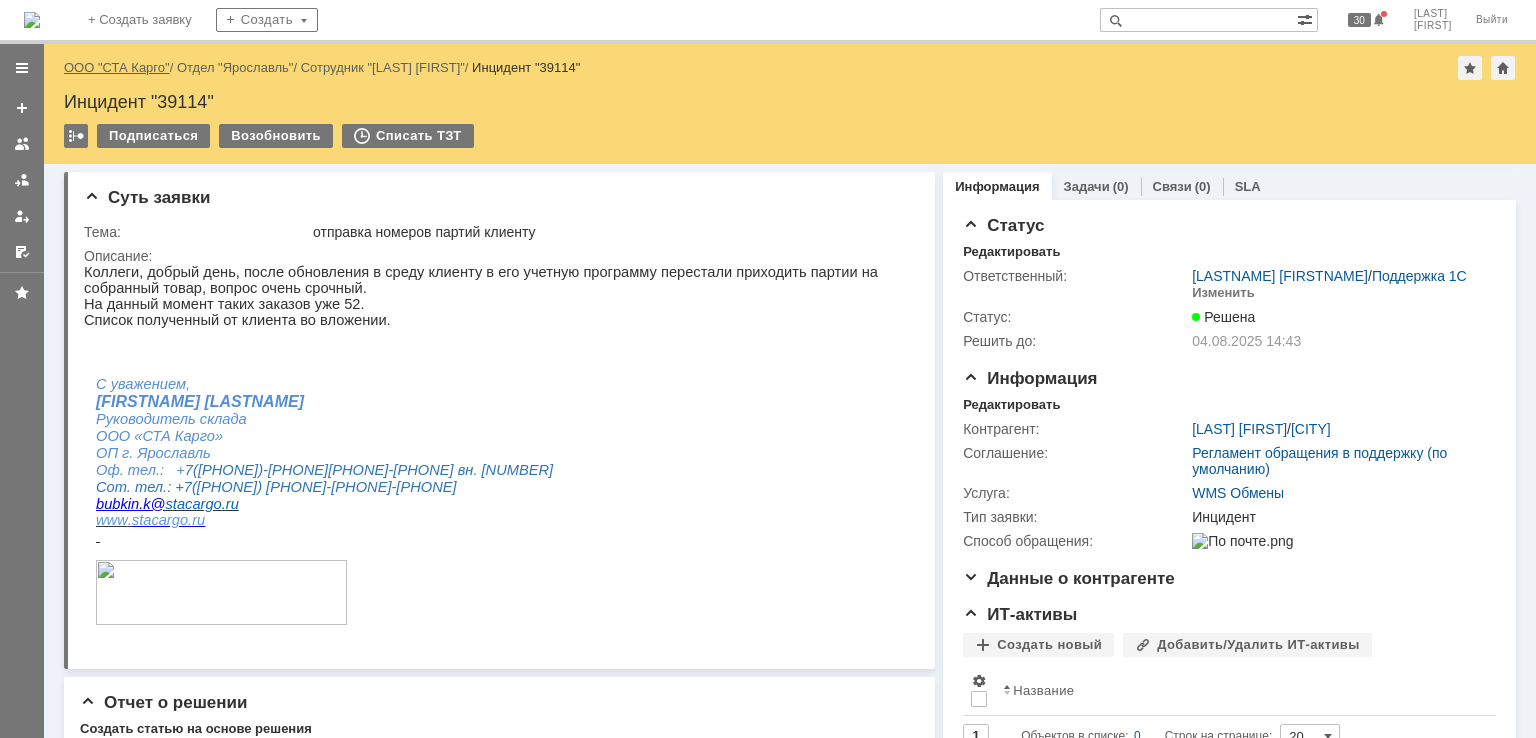 click on "ООО "СТА Карго"" at bounding box center (117, 67) 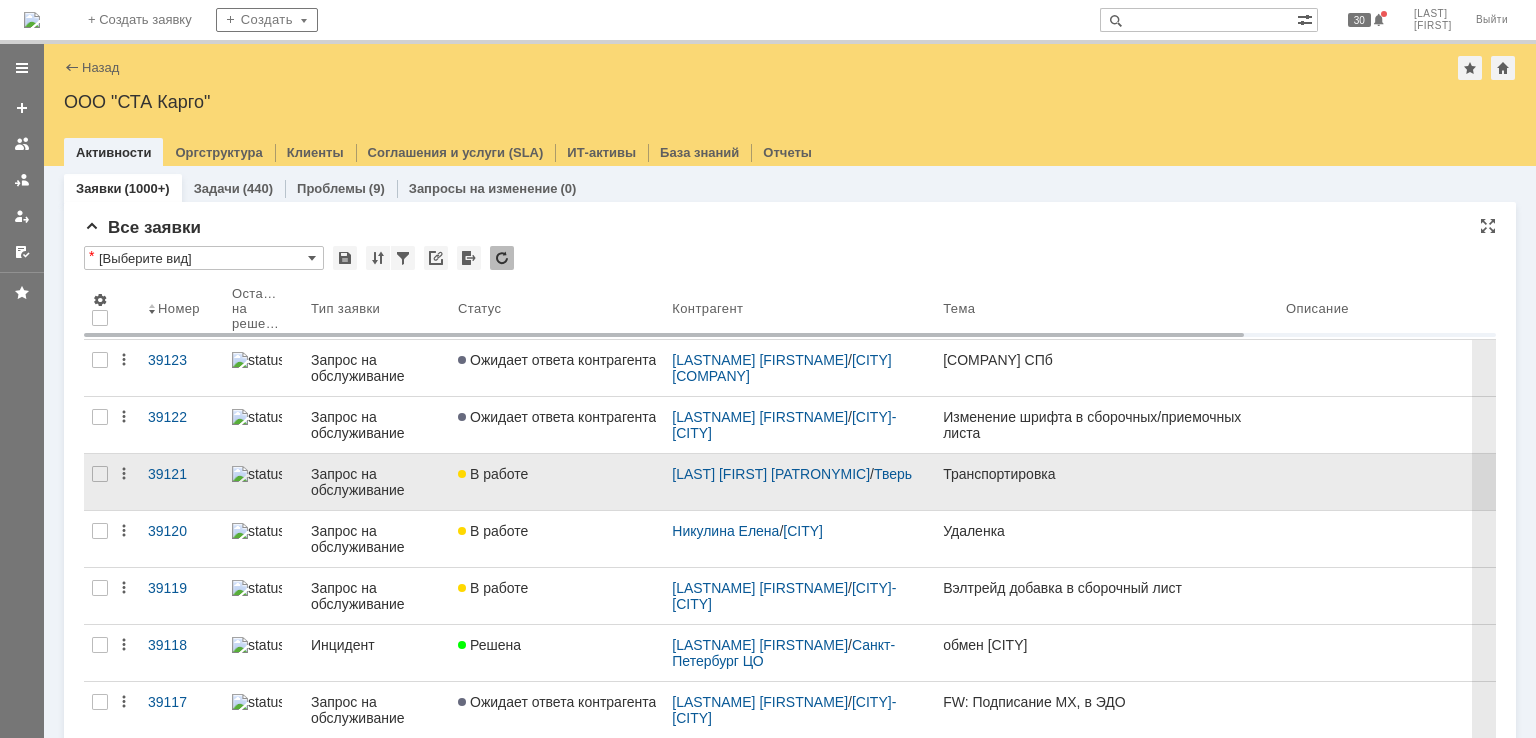 scroll, scrollTop: 0, scrollLeft: 0, axis: both 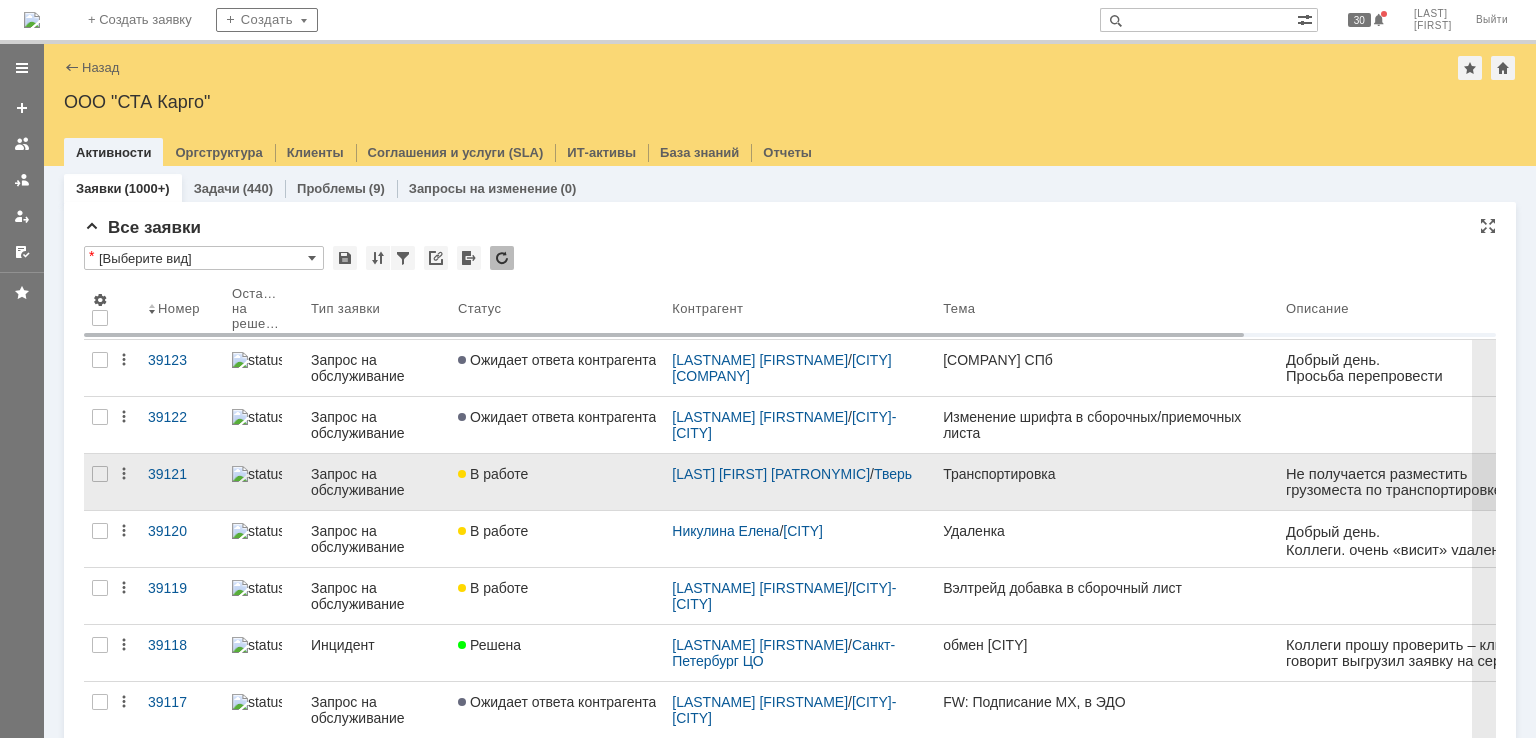 click on "В работе" at bounding box center (557, 474) 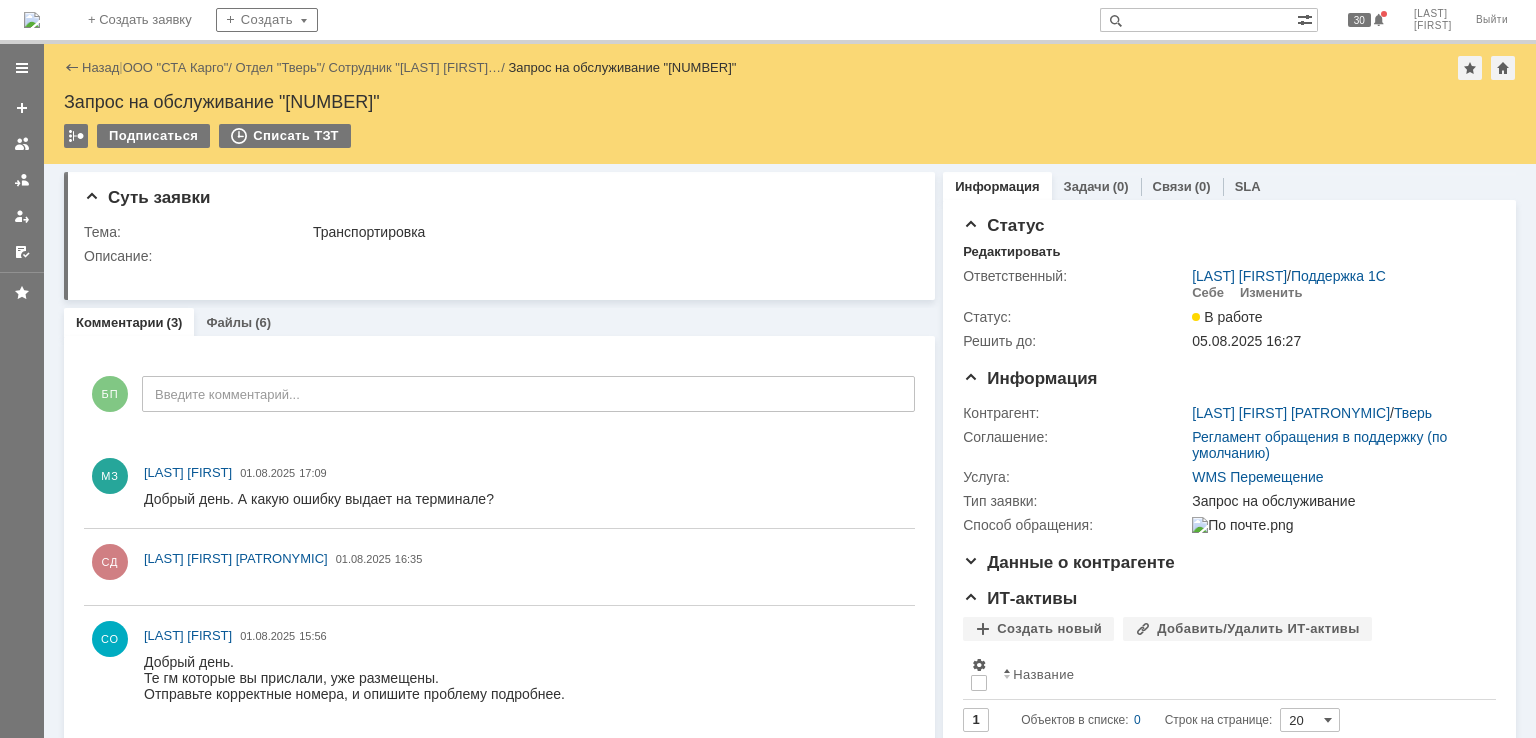 scroll, scrollTop: 0, scrollLeft: 0, axis: both 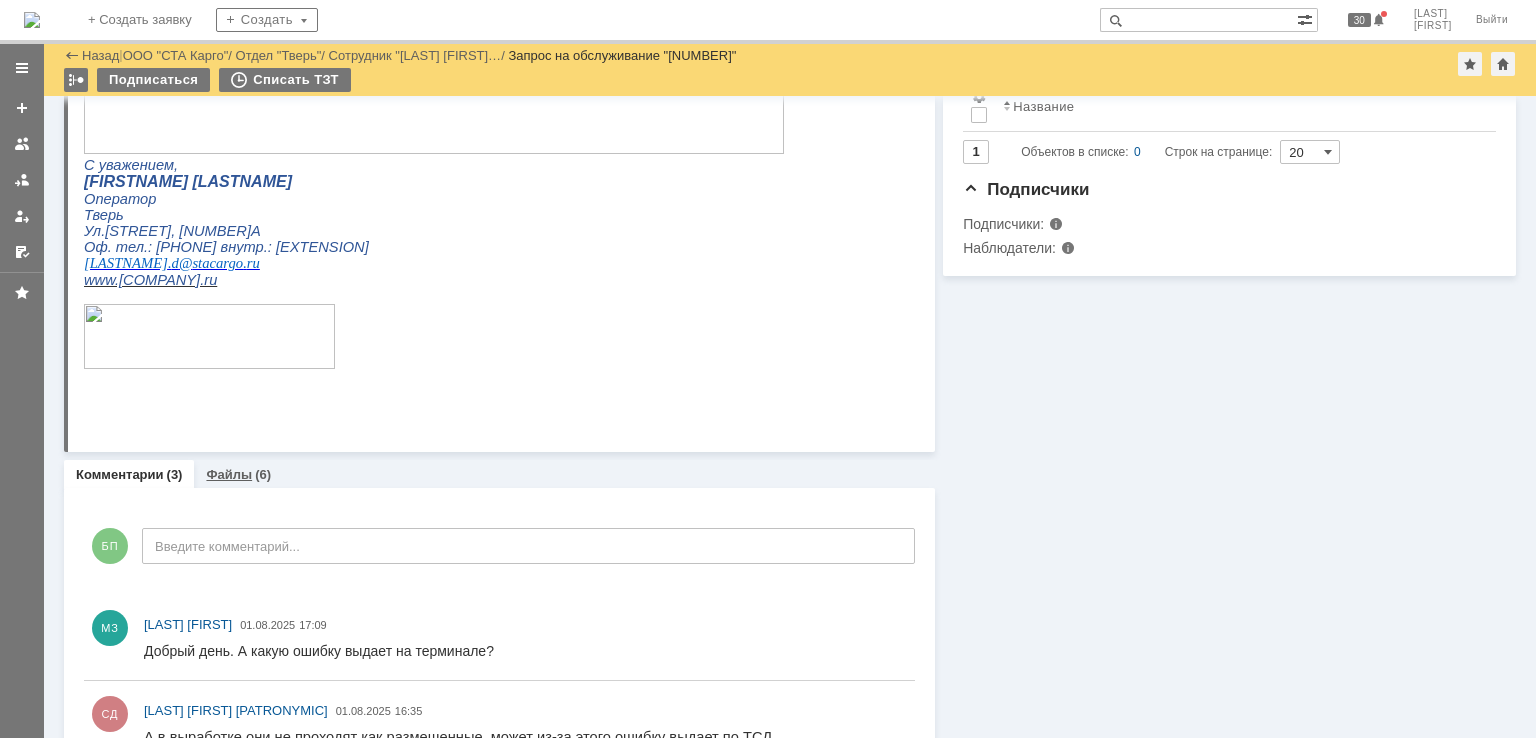 click on "Файлы (6)" at bounding box center (238, 474) 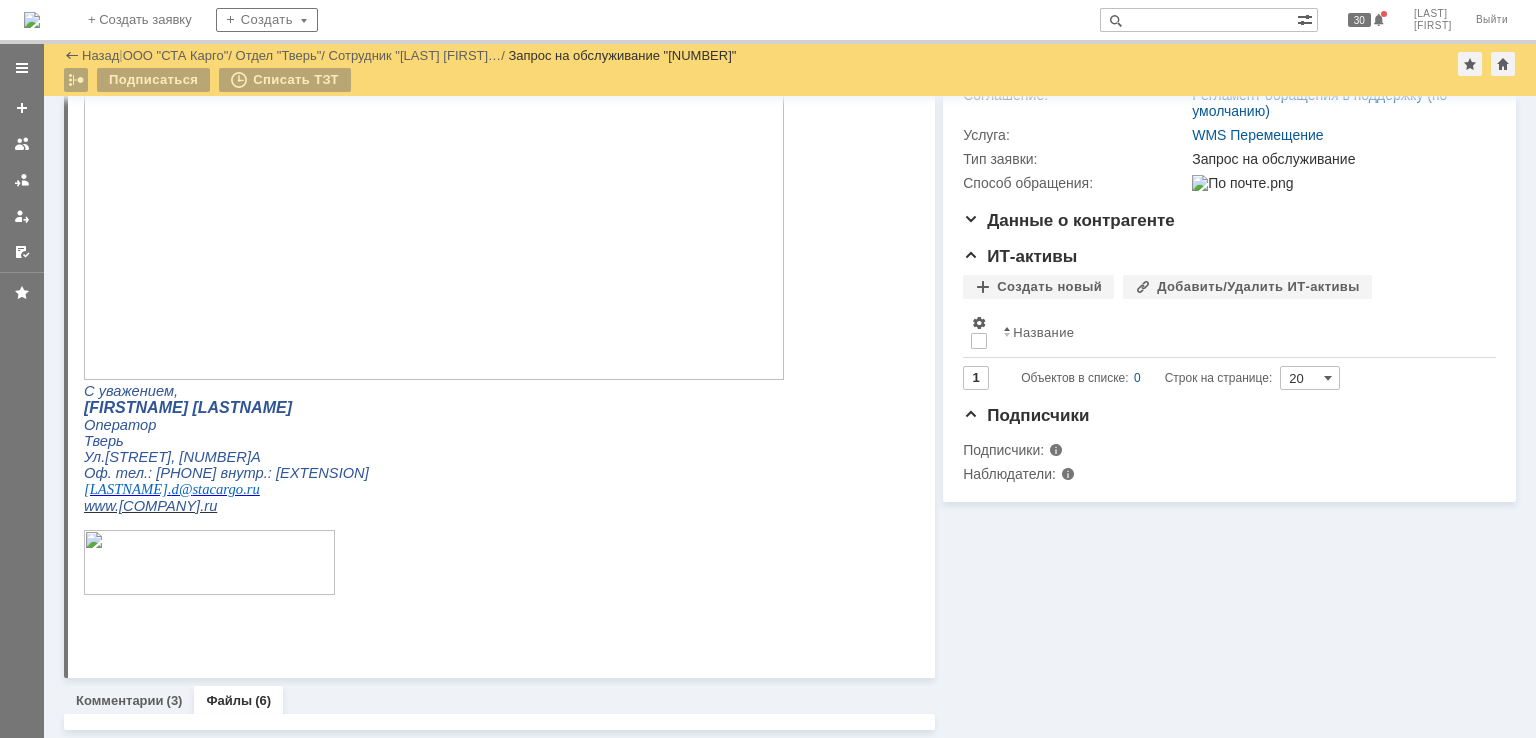 click on "Ул.[STREET], [NUMBER]А" at bounding box center (434, 457) 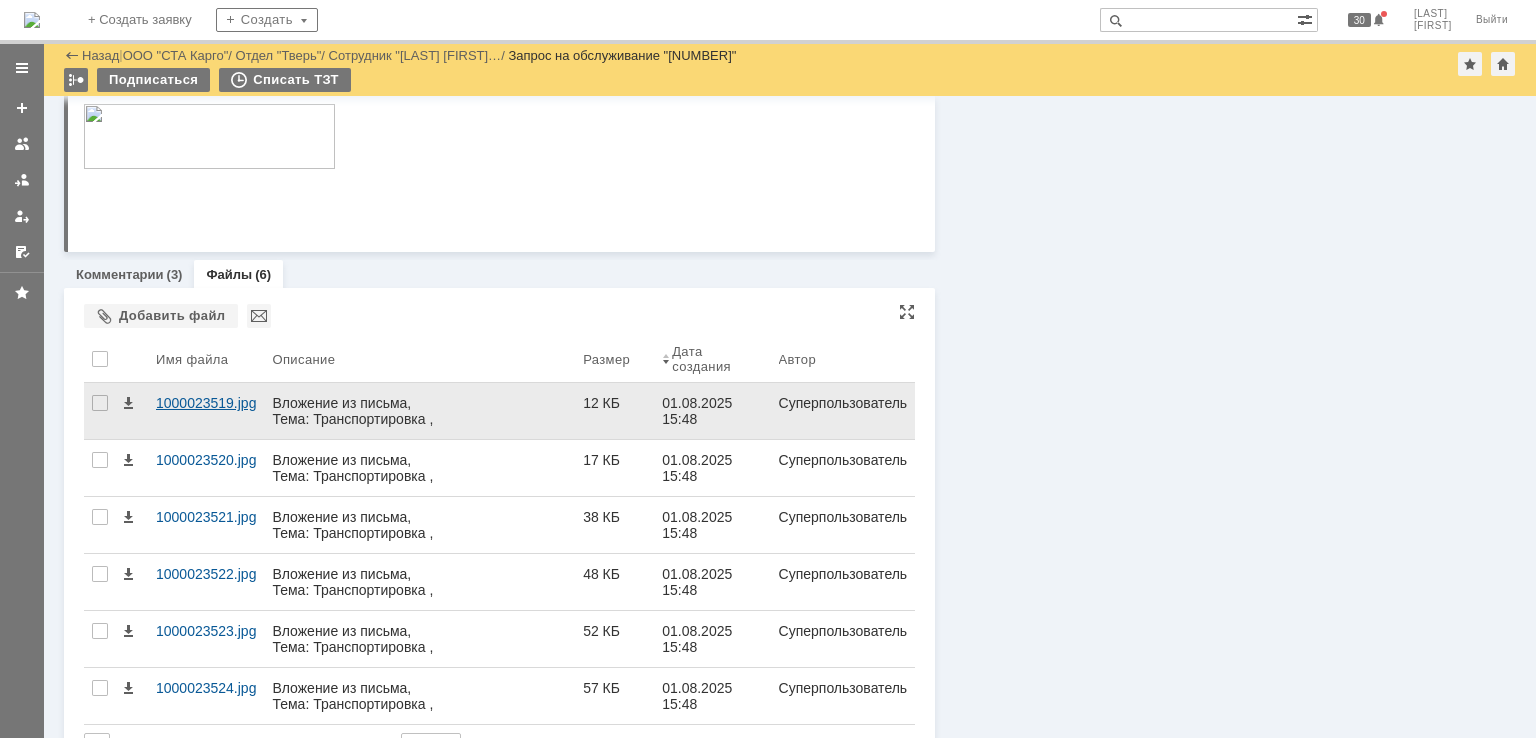 click on "1000023519.jpg" at bounding box center [206, 403] 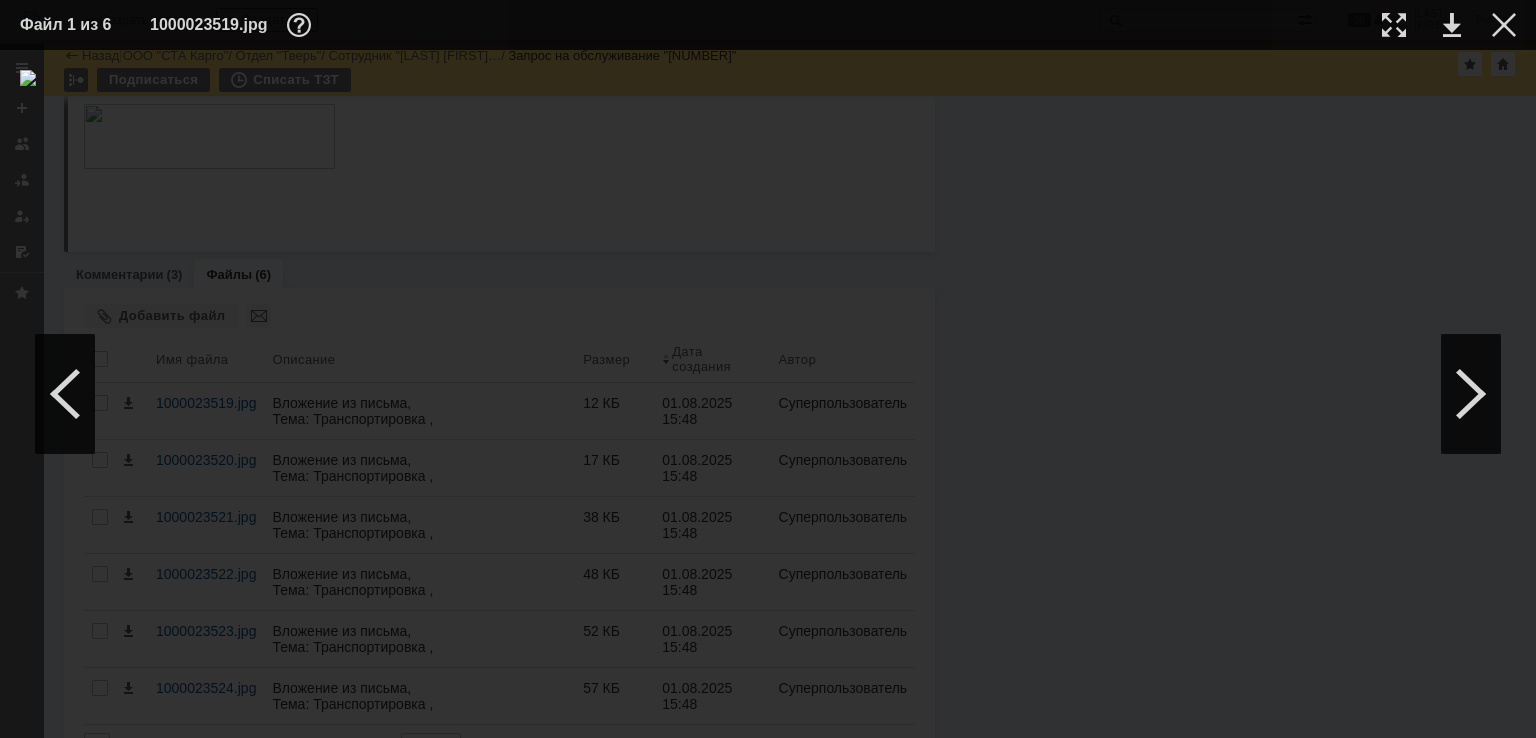 click at bounding box center [768, 394] 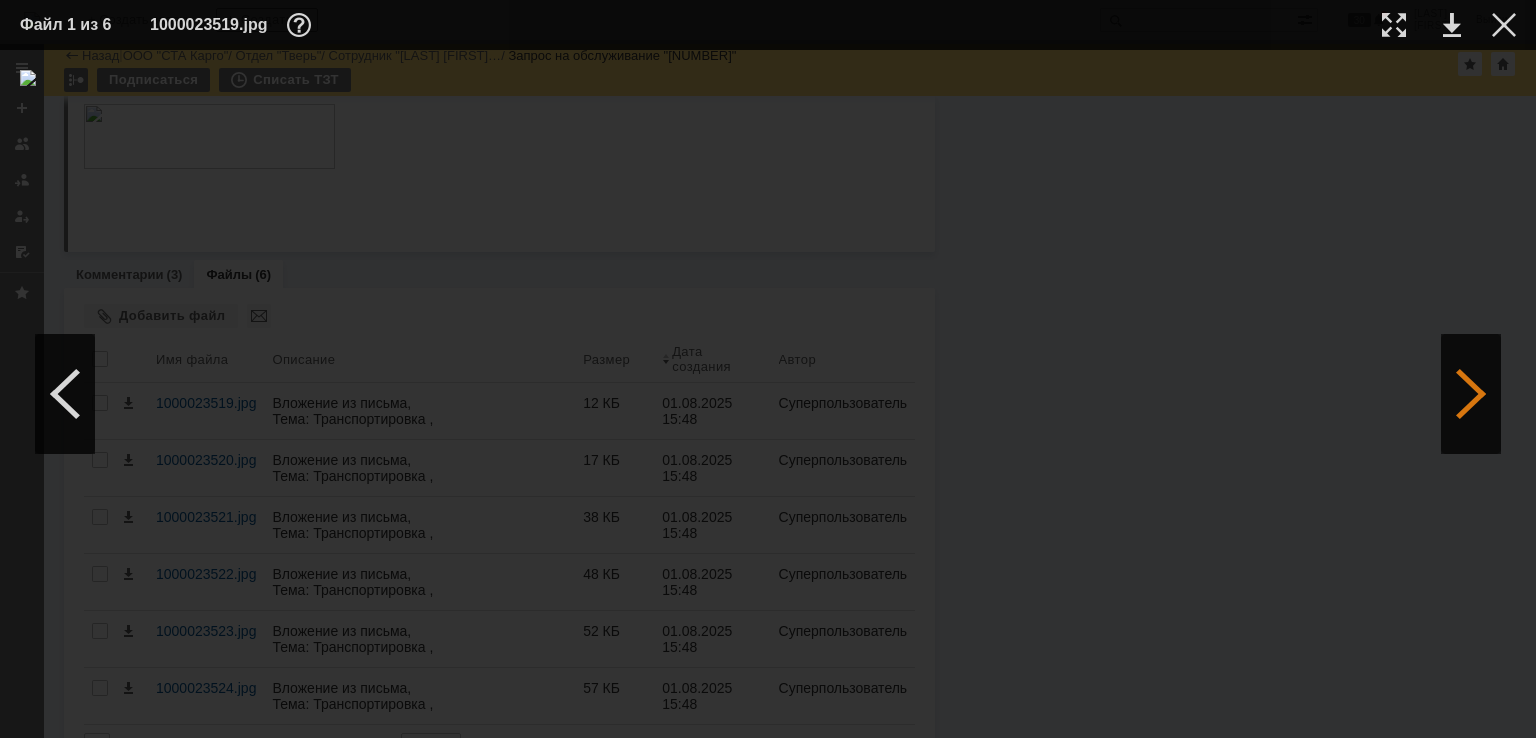 click at bounding box center (1471, 394) 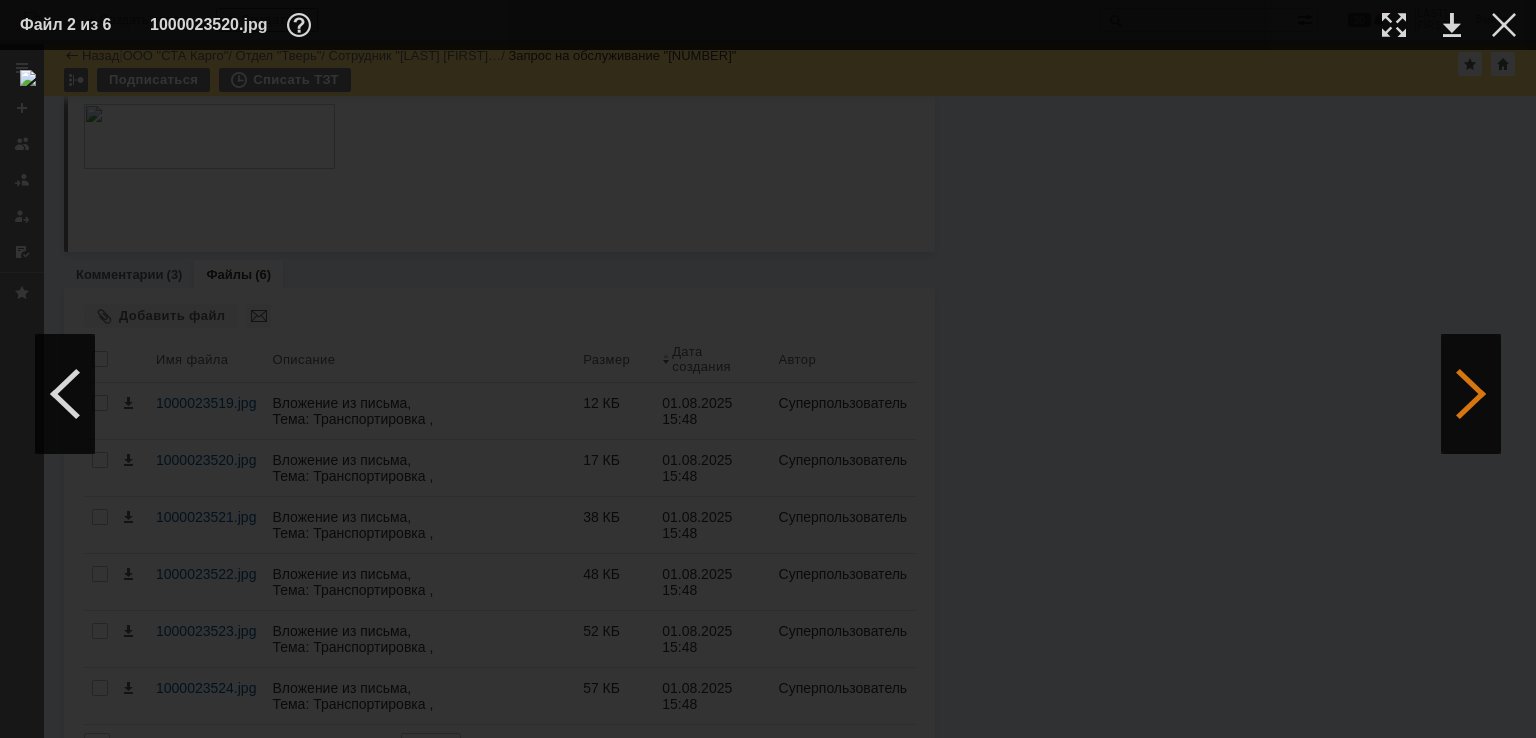 click at bounding box center [1471, 394] 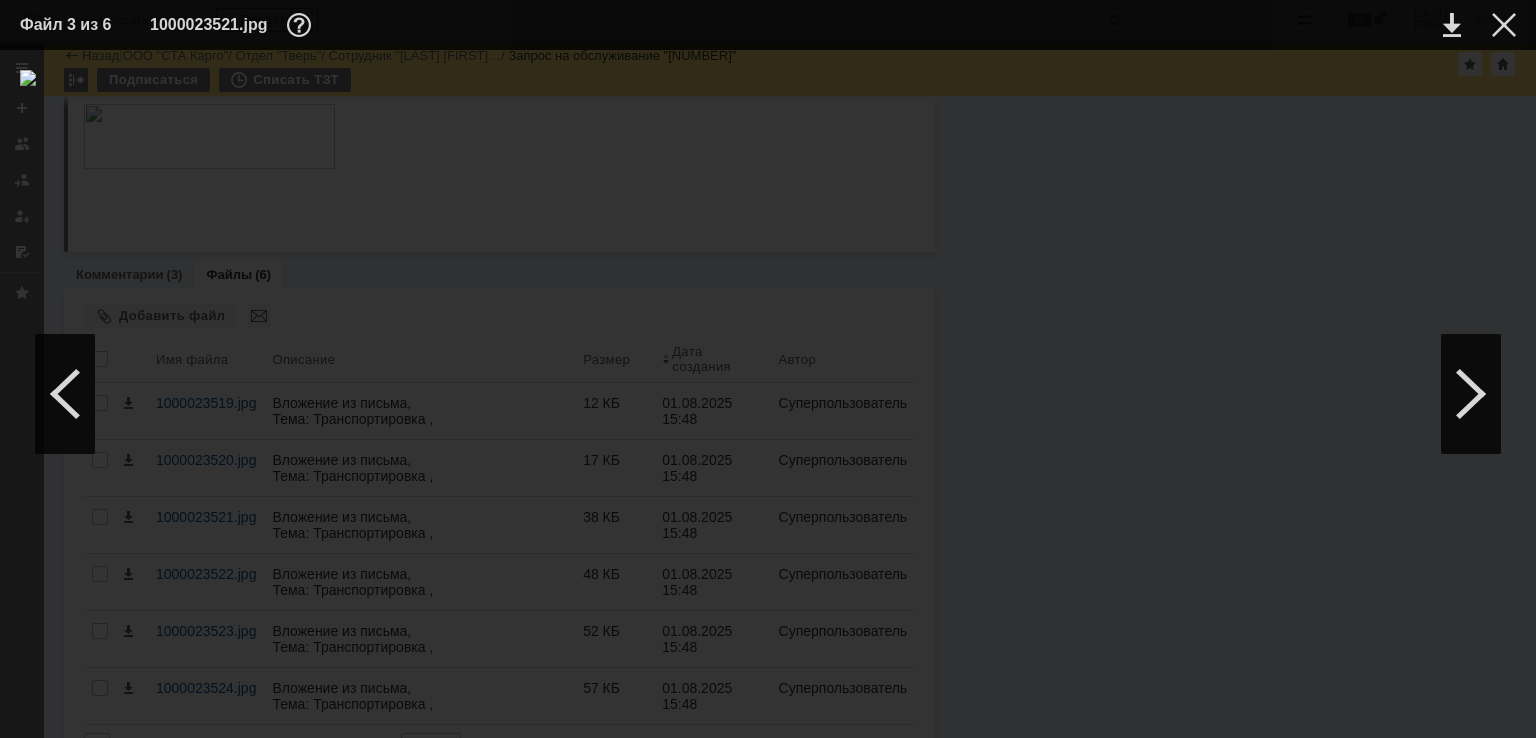 click on "Файл 3 из 6 1000023521.jpg" at bounding box center (768, 25) 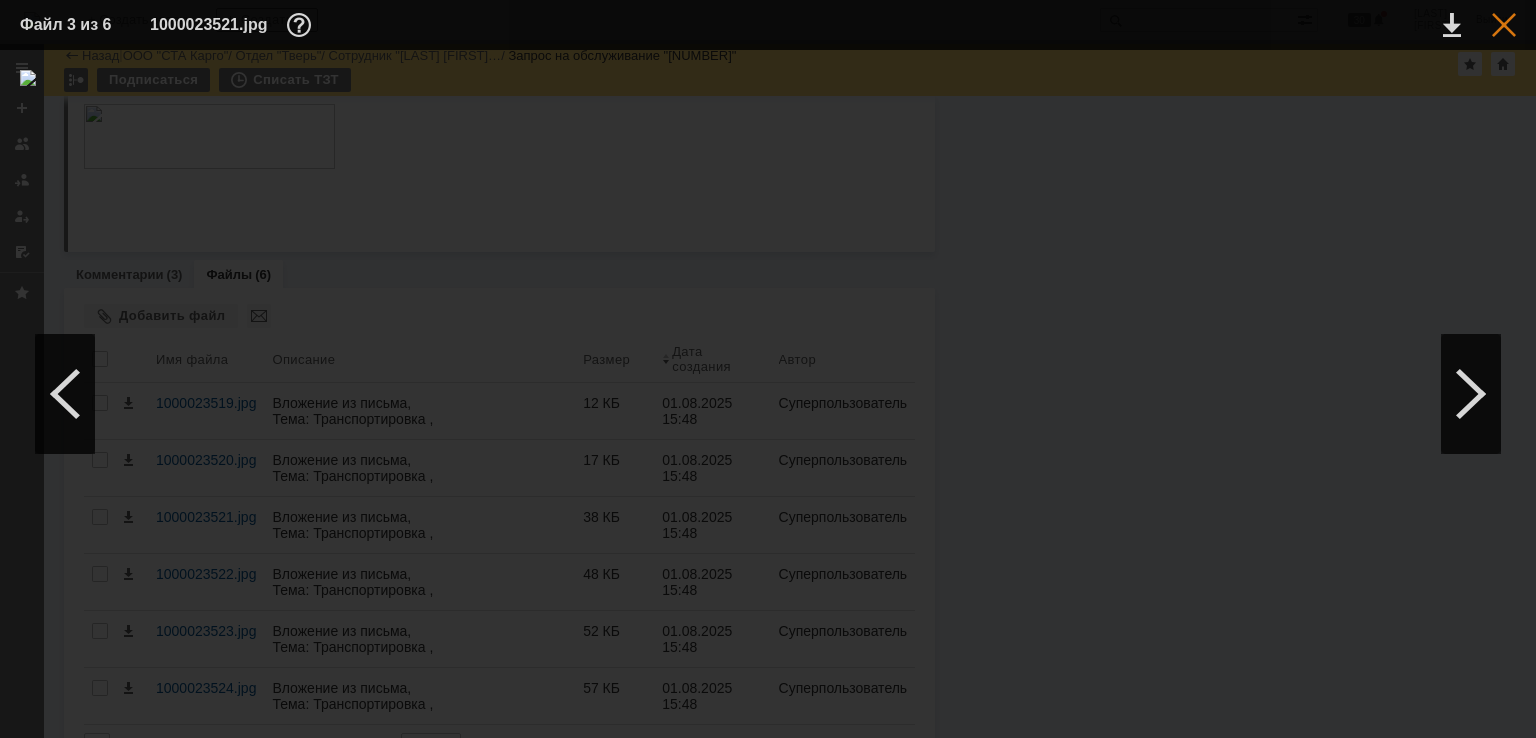 click at bounding box center [1504, 25] 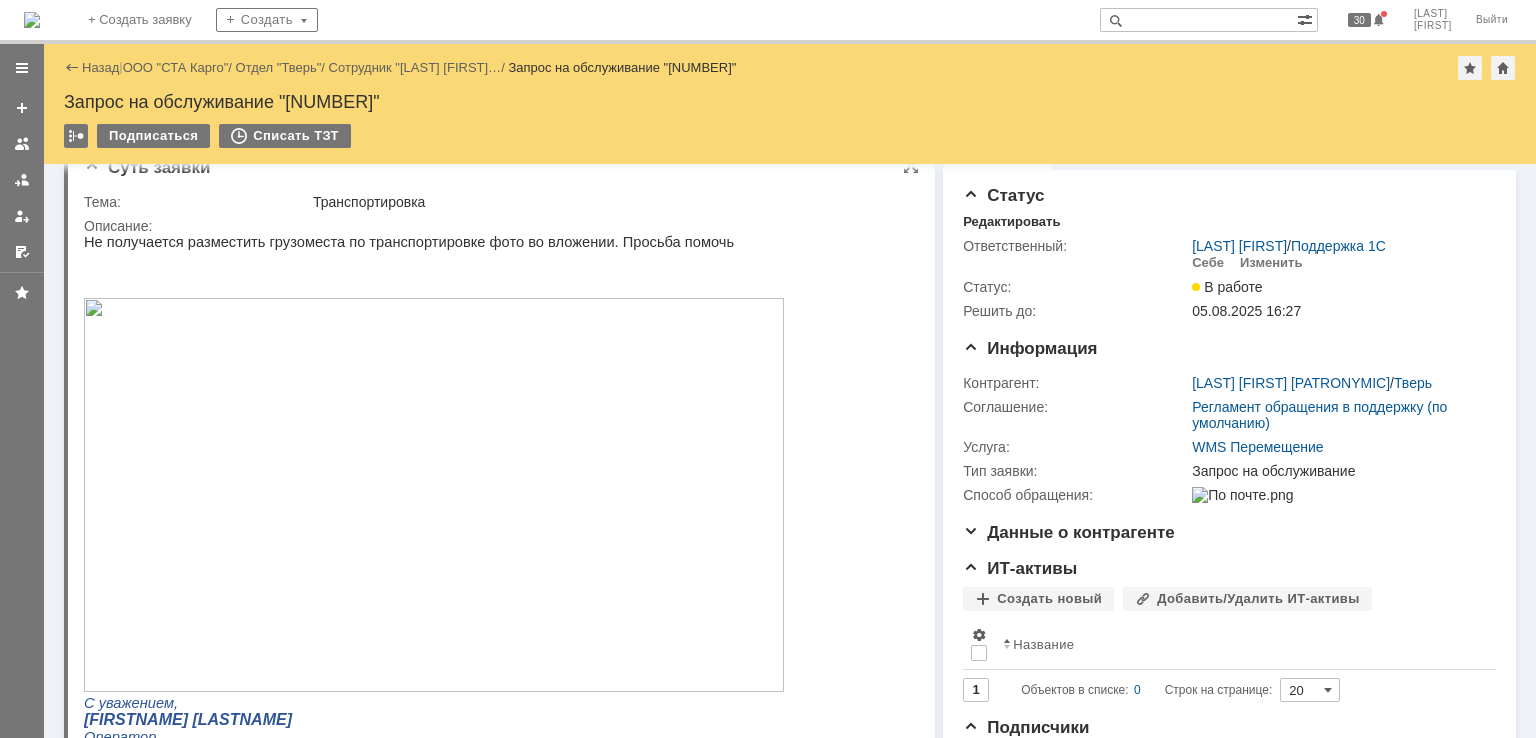 scroll, scrollTop: 0, scrollLeft: 0, axis: both 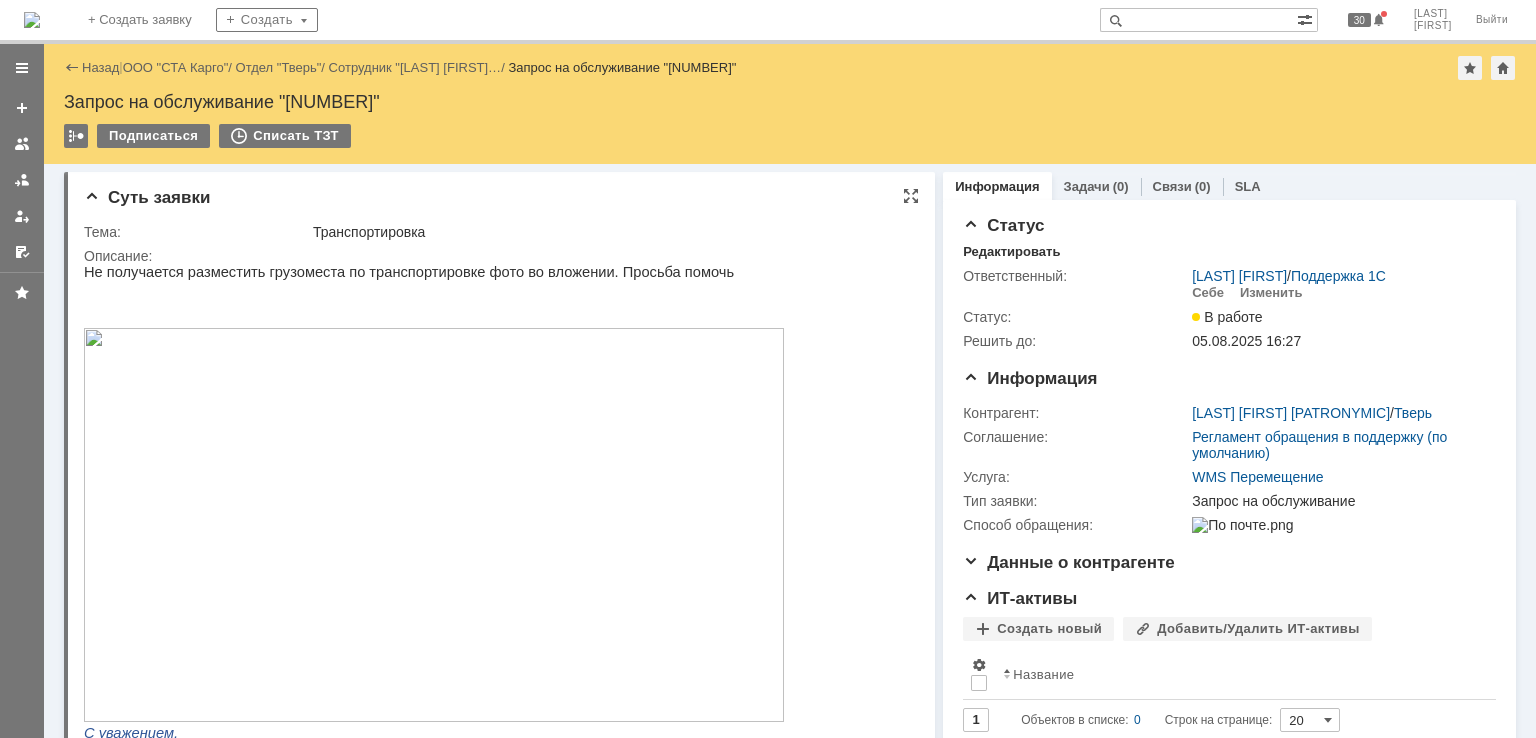 click at bounding box center [434, 525] 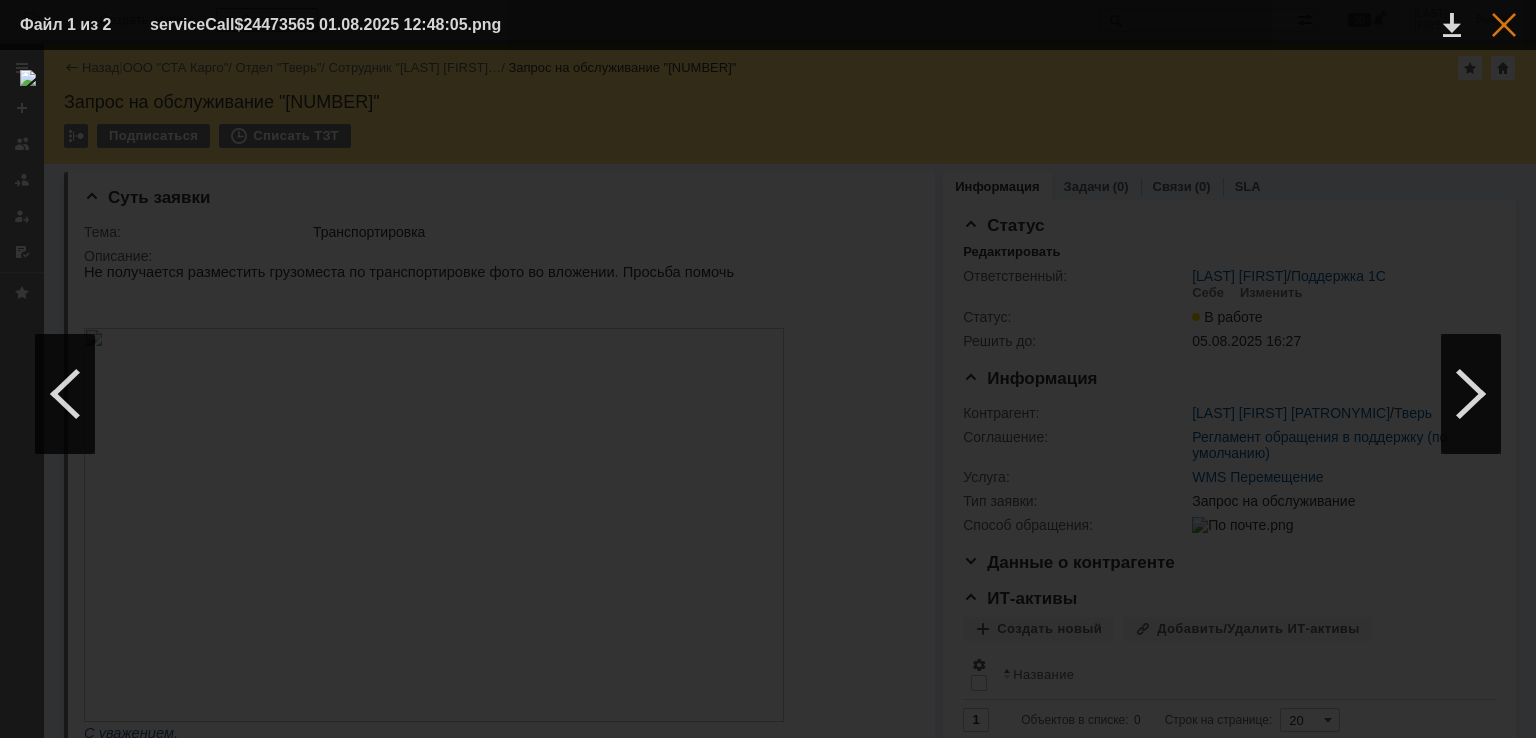 click at bounding box center (1504, 25) 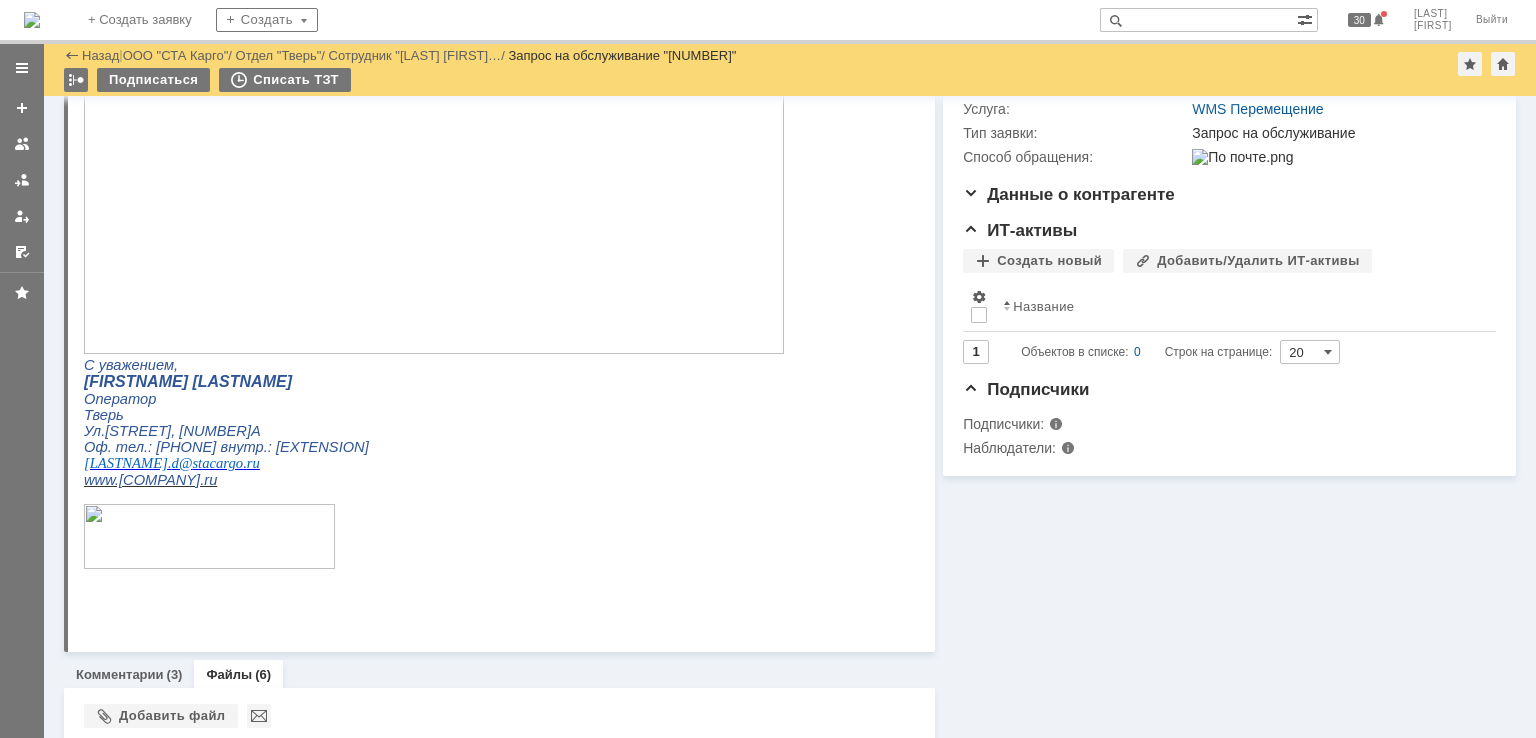 scroll, scrollTop: 100, scrollLeft: 0, axis: vertical 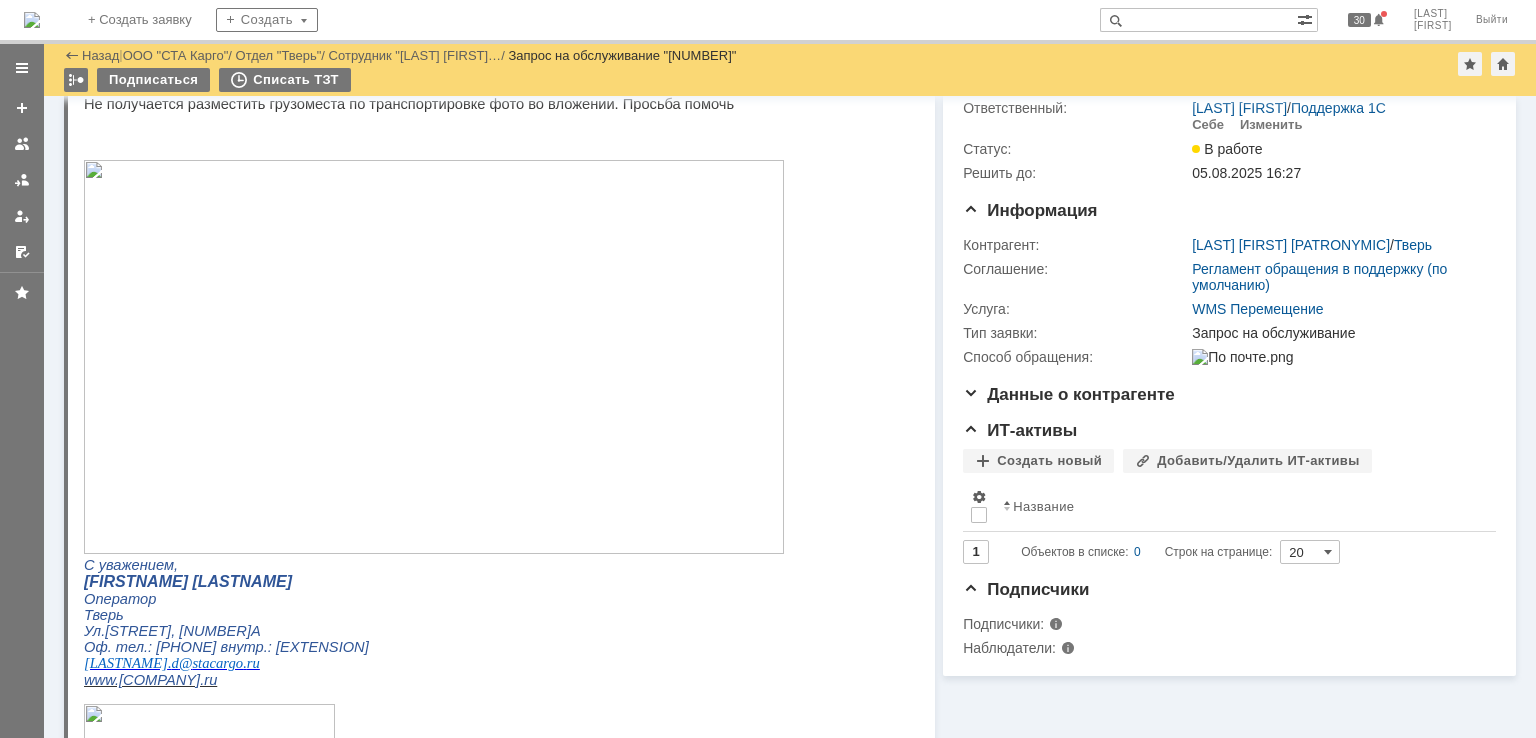 click at bounding box center [434, 357] 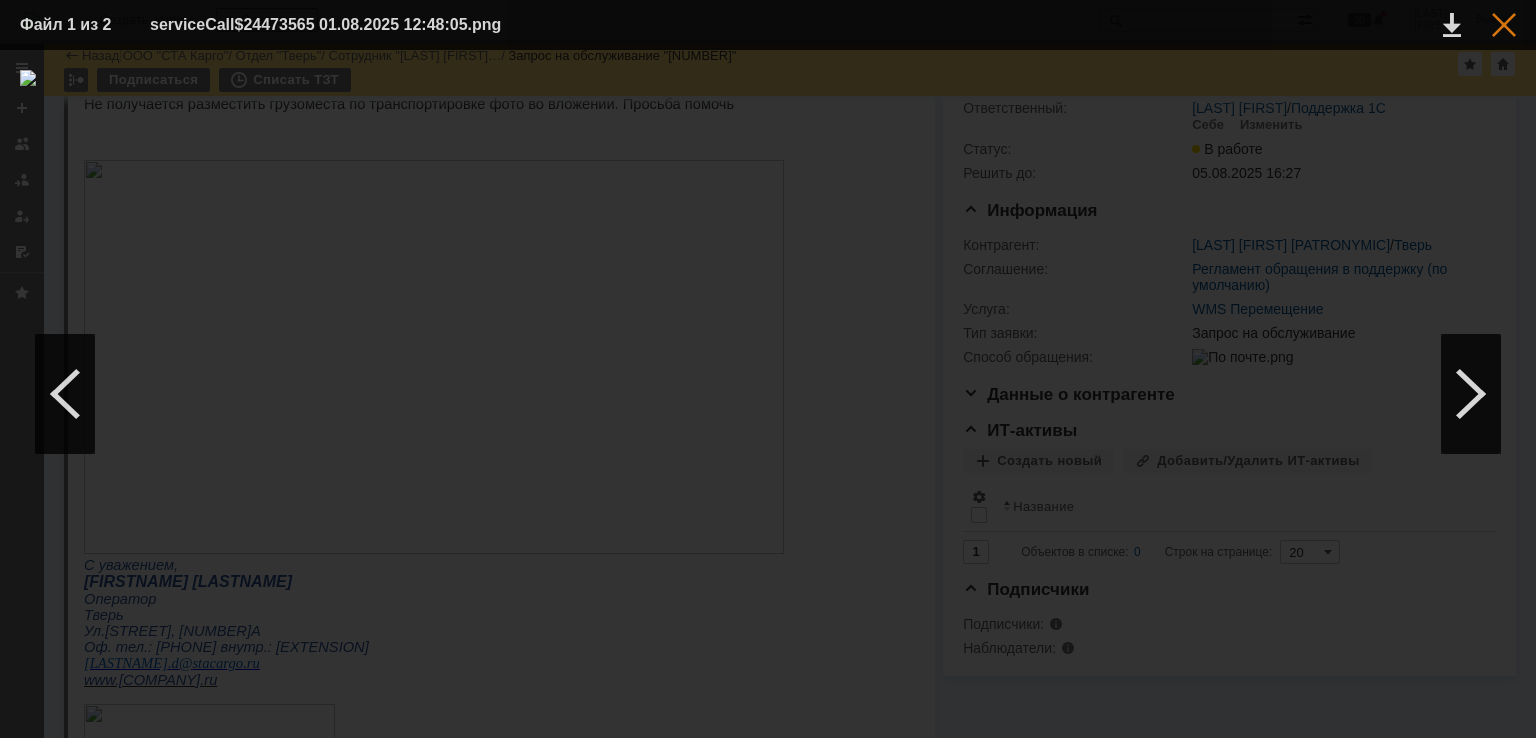 click at bounding box center (1504, 25) 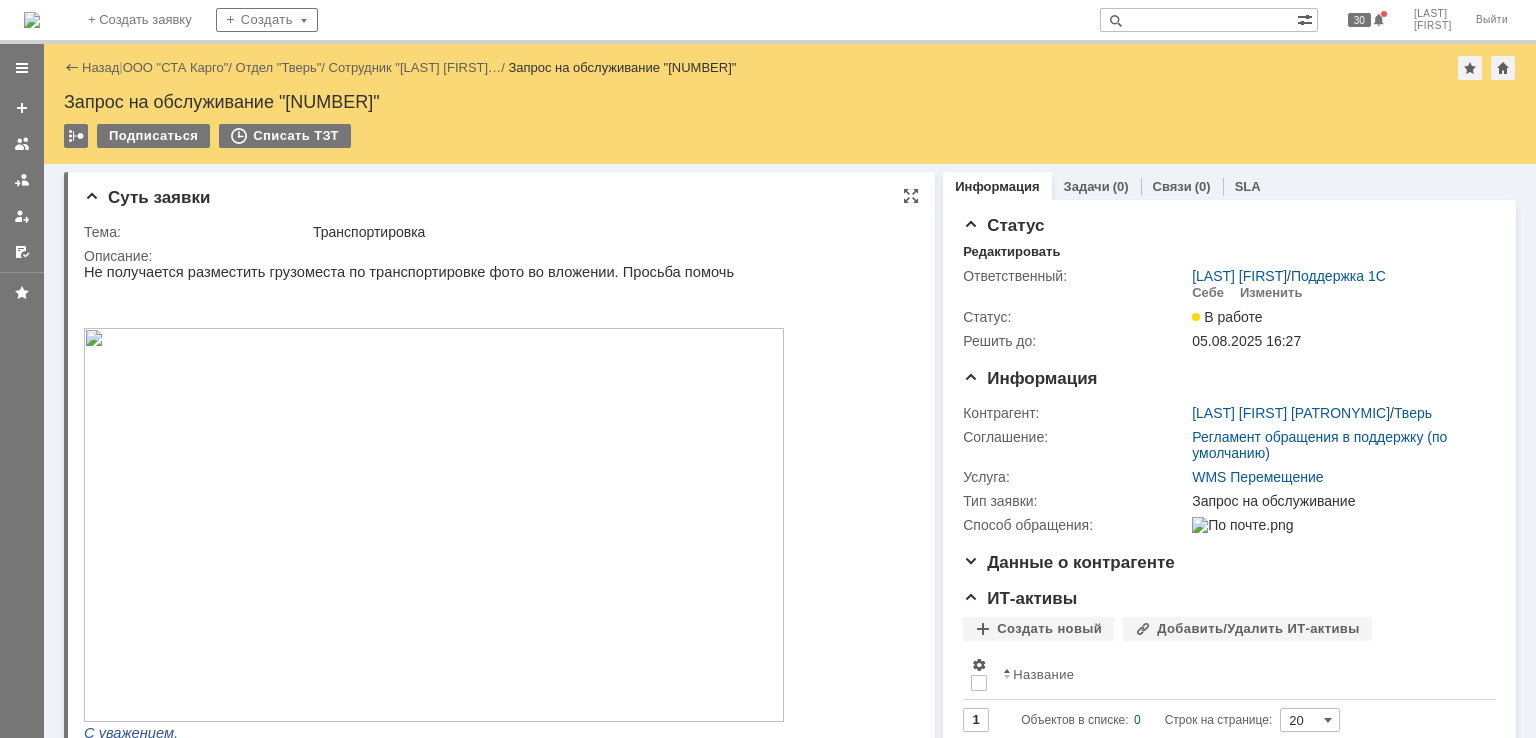 scroll, scrollTop: 600, scrollLeft: 0, axis: vertical 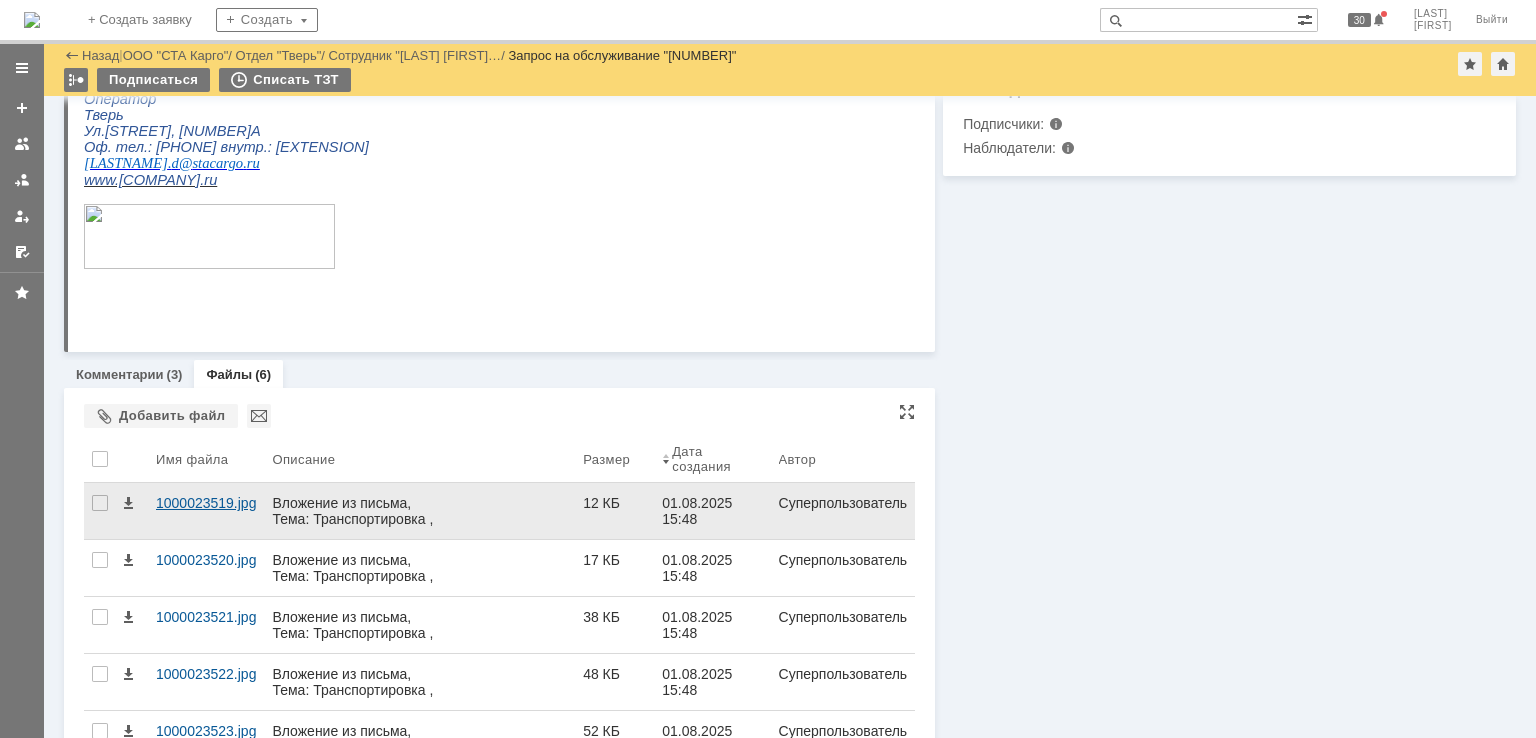 click on "1000023519.jpg" at bounding box center (206, 503) 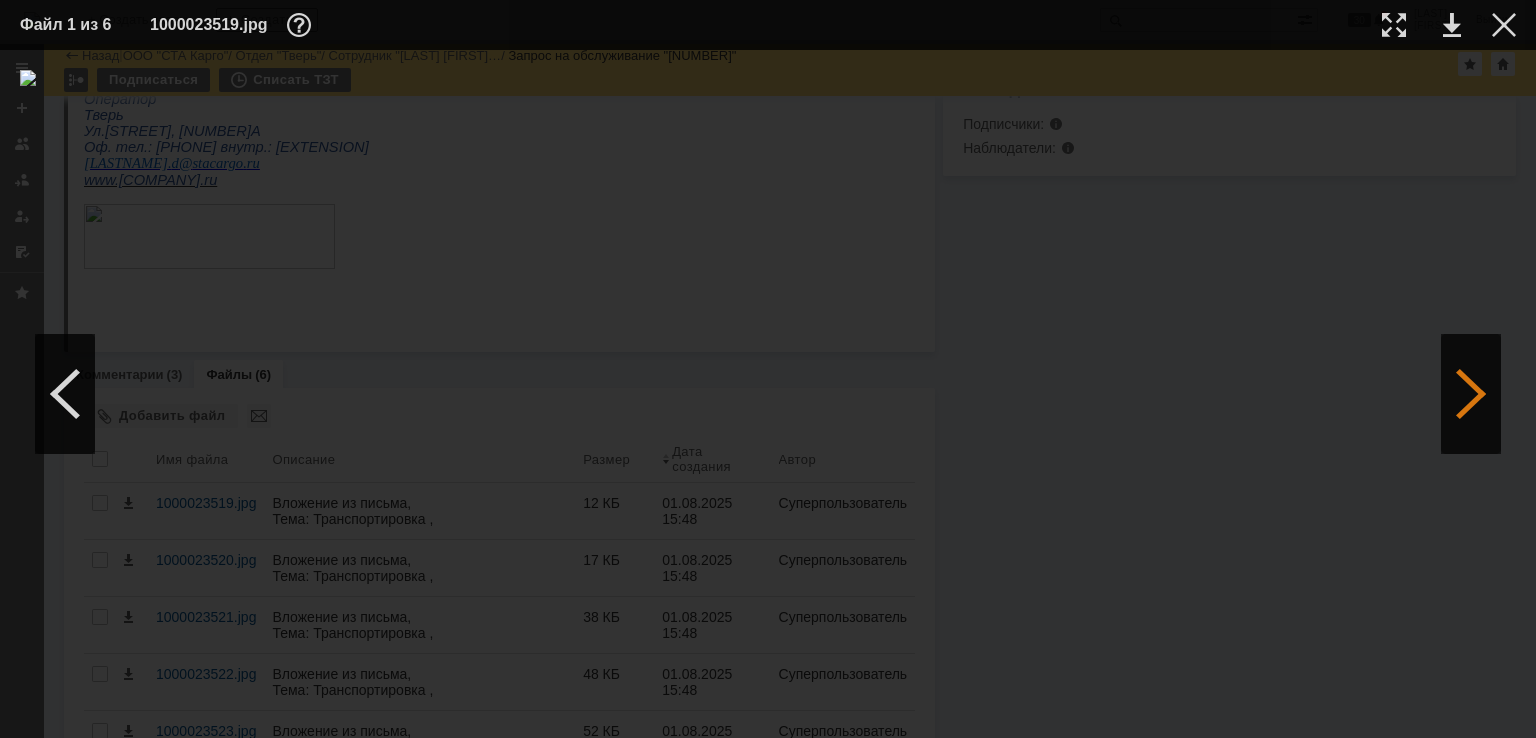 click at bounding box center [1471, 394] 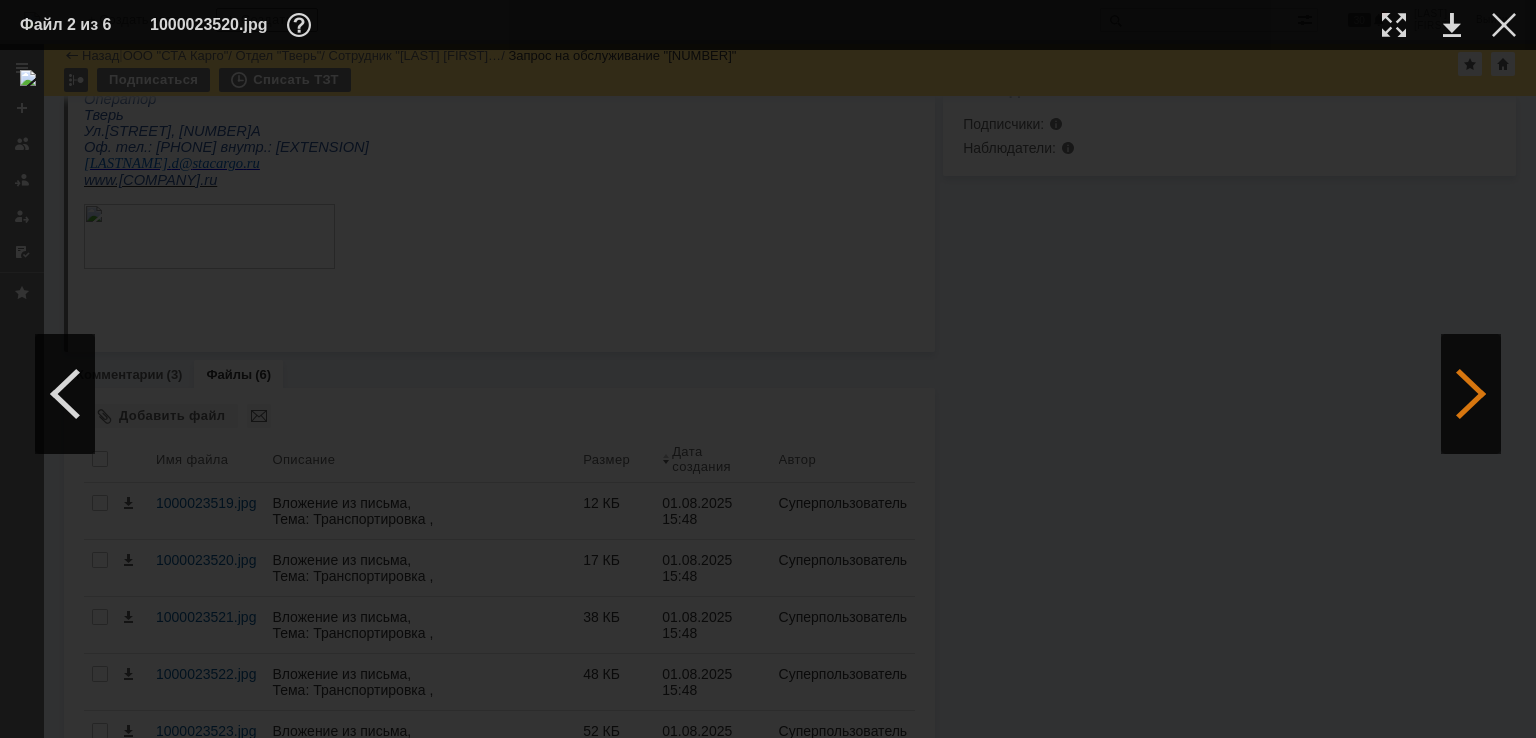 click at bounding box center (1471, 394) 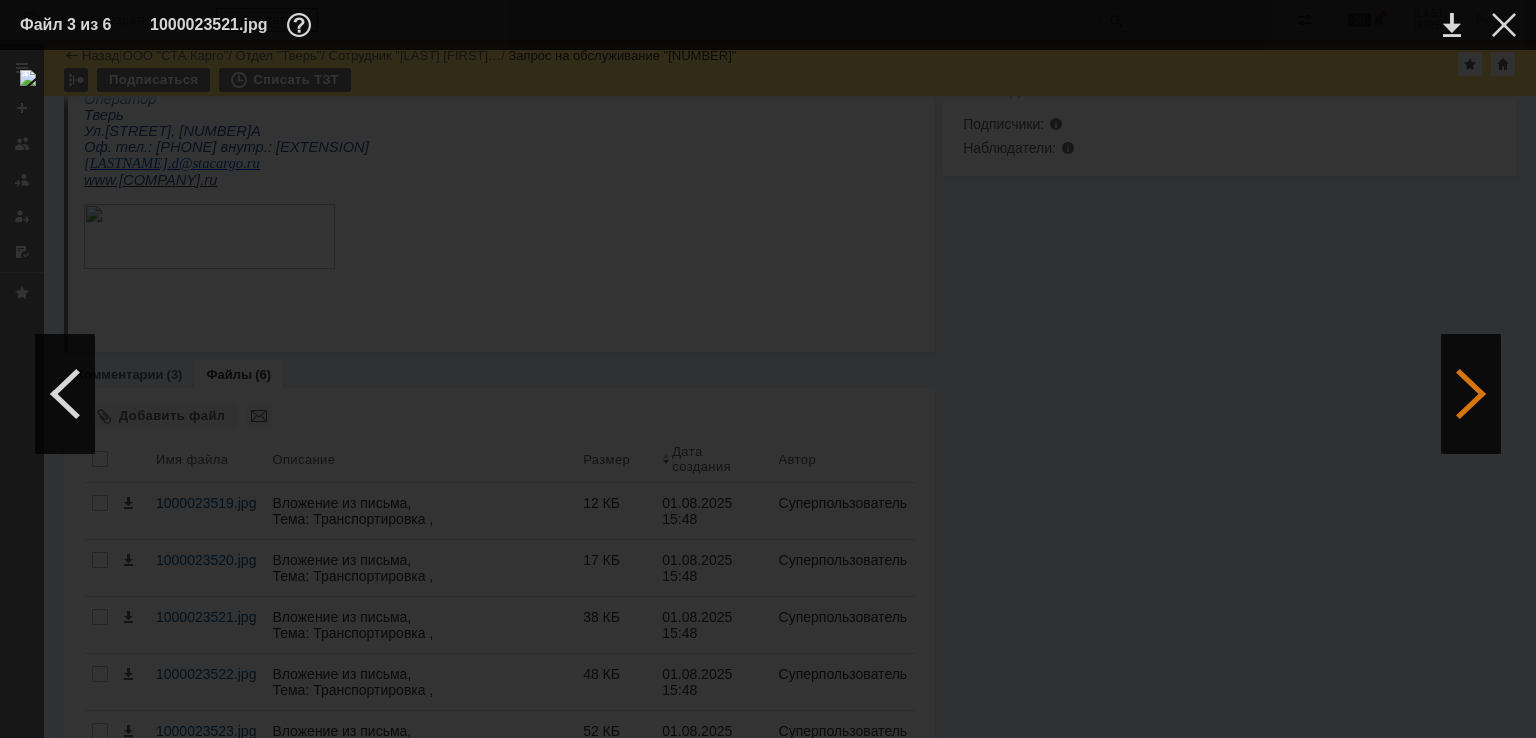 click at bounding box center (1471, 394) 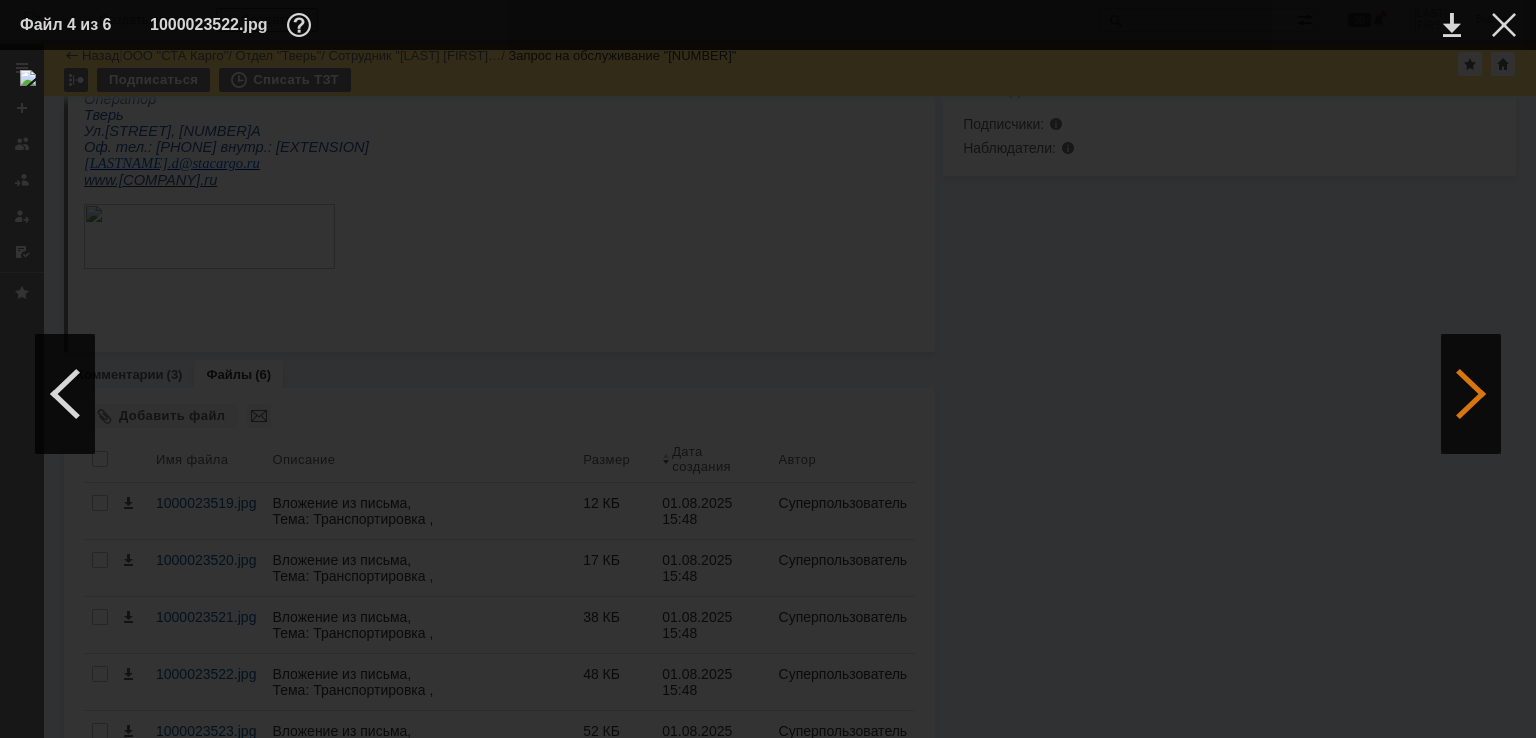 click at bounding box center (1471, 394) 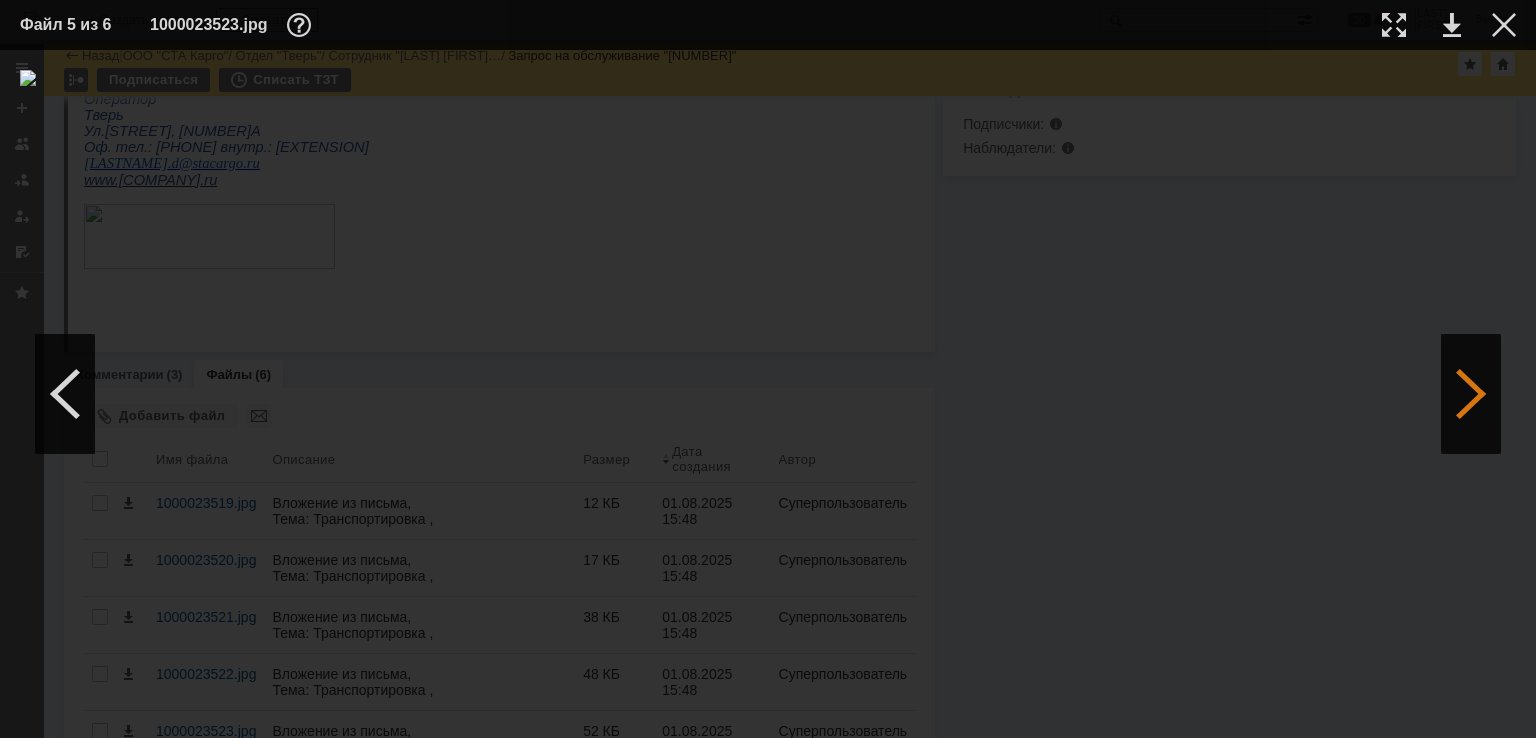 click at bounding box center (1471, 394) 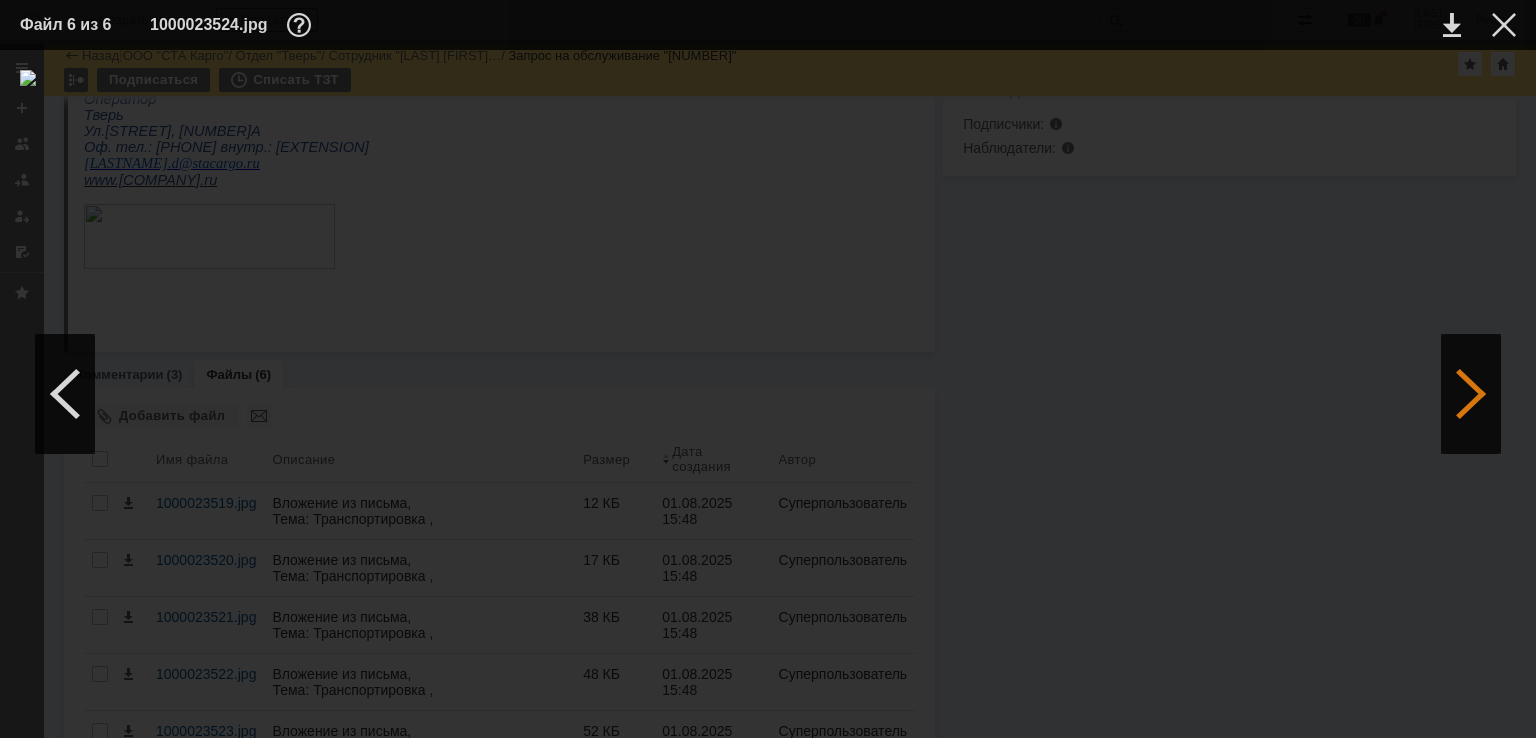 click at bounding box center [1471, 394] 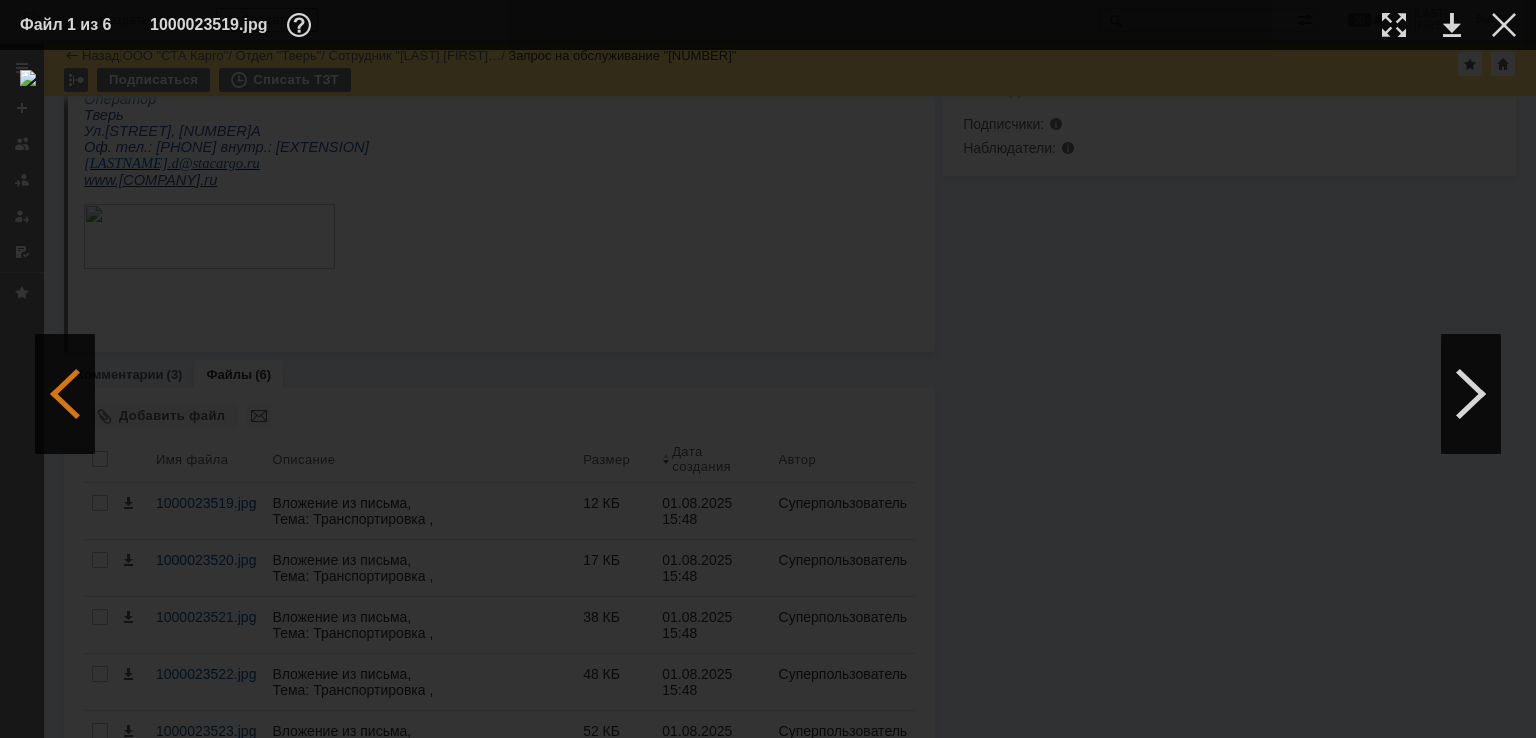 click at bounding box center [65, 394] 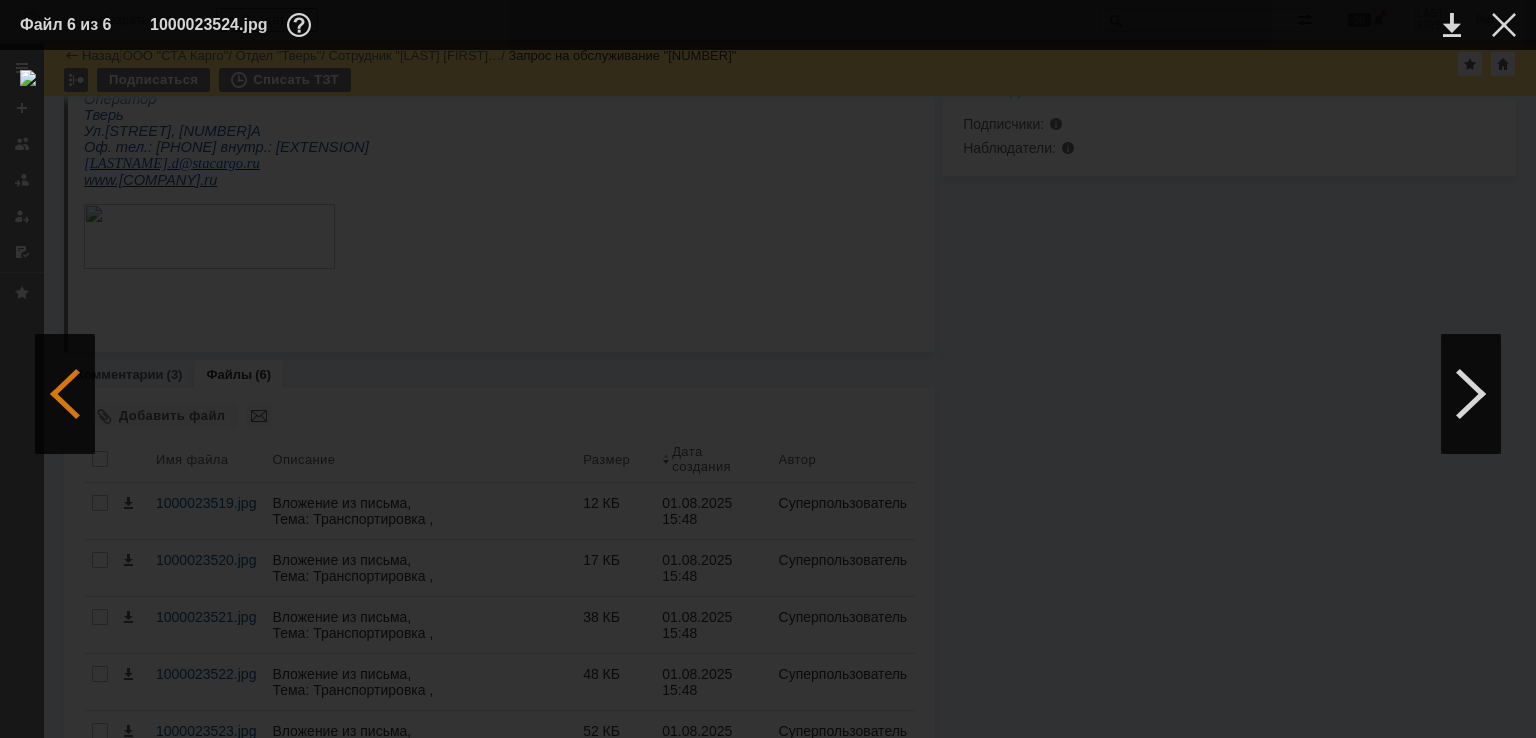 click at bounding box center [65, 394] 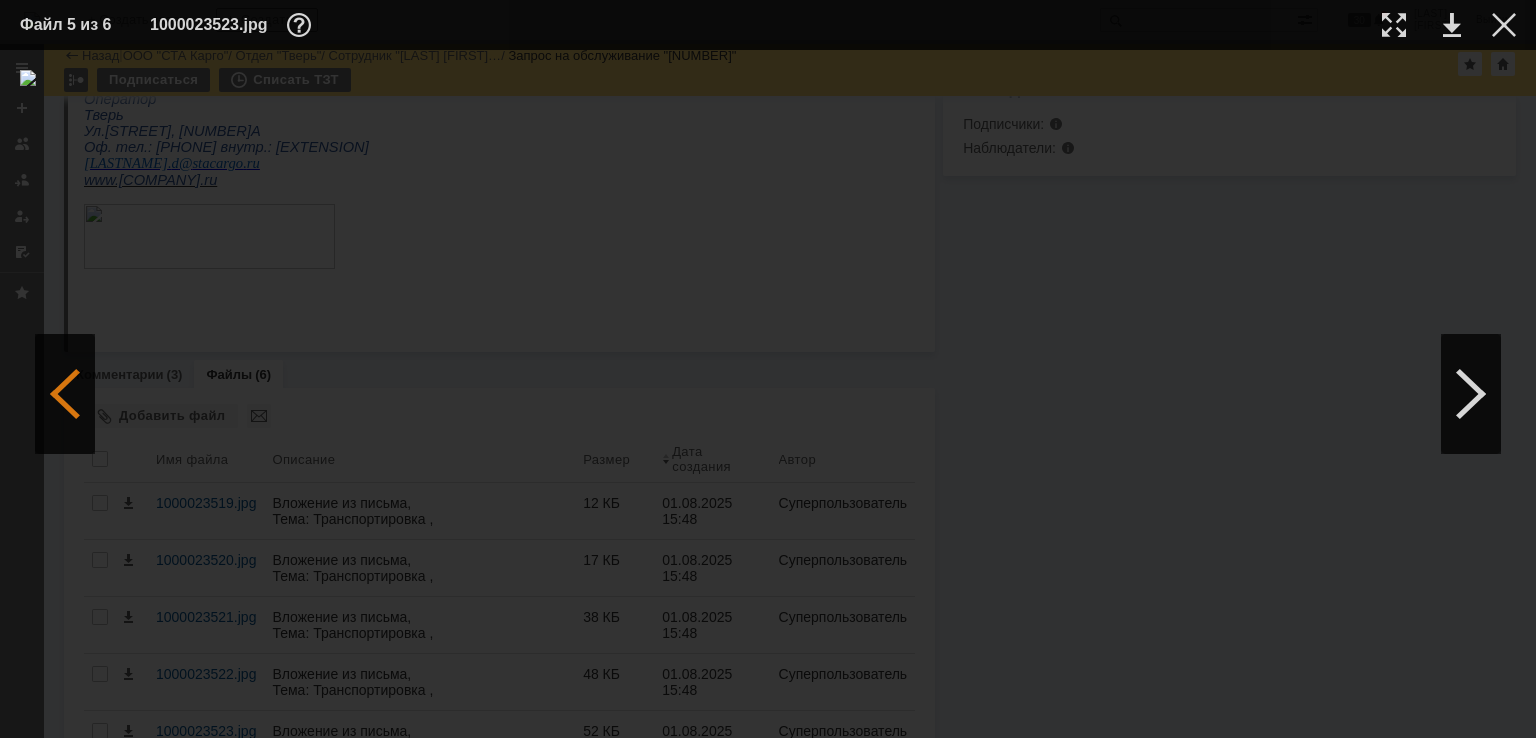 click at bounding box center [65, 394] 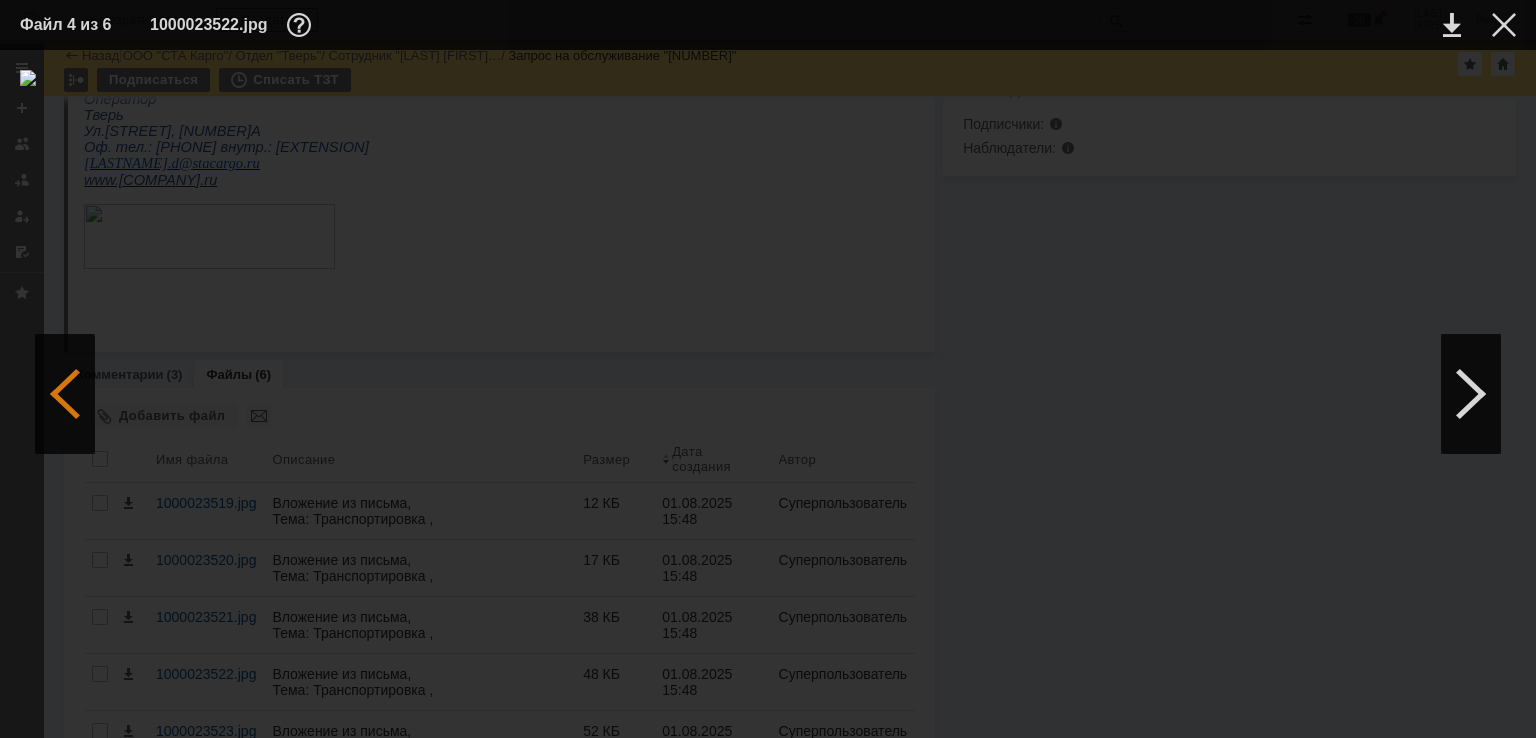 click at bounding box center (65, 394) 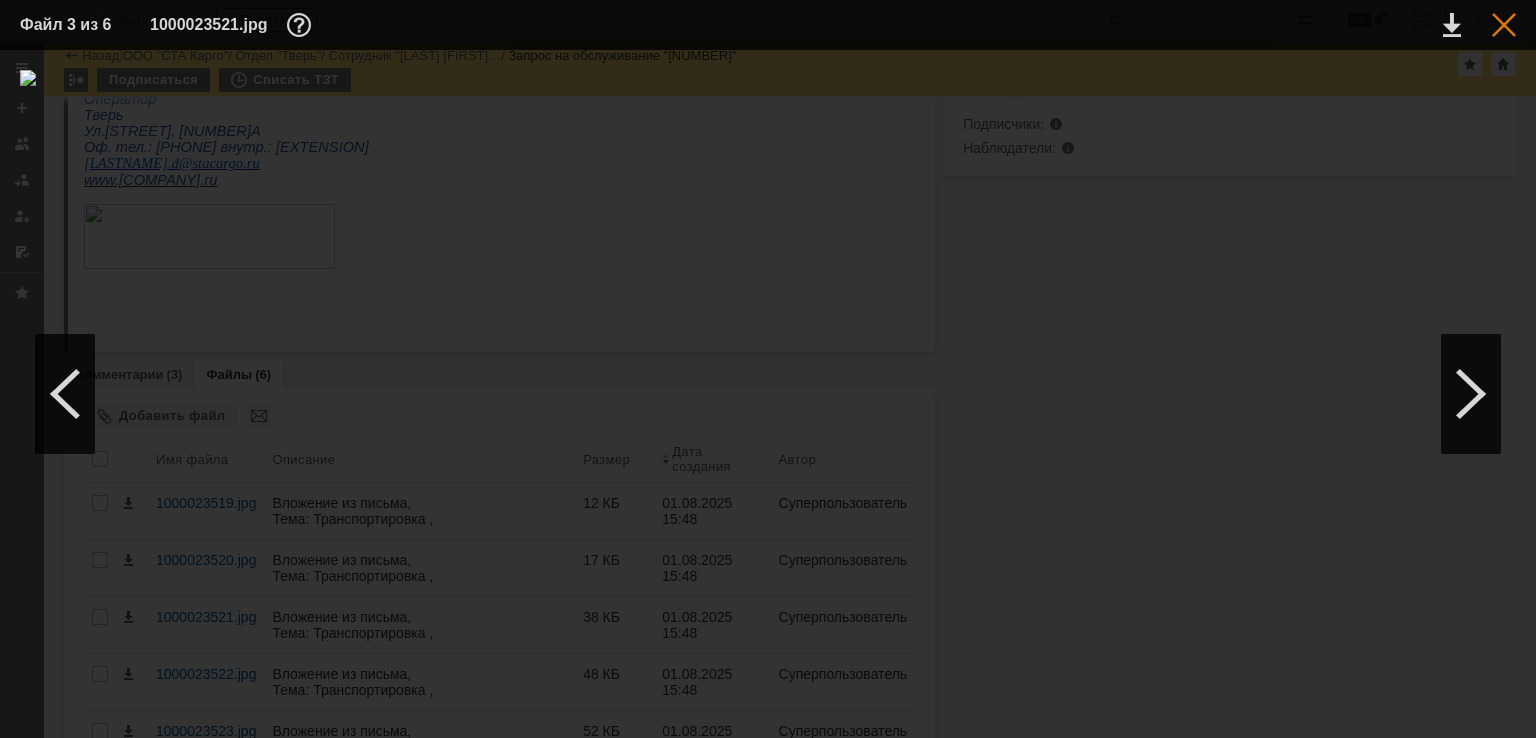 click at bounding box center [1504, 25] 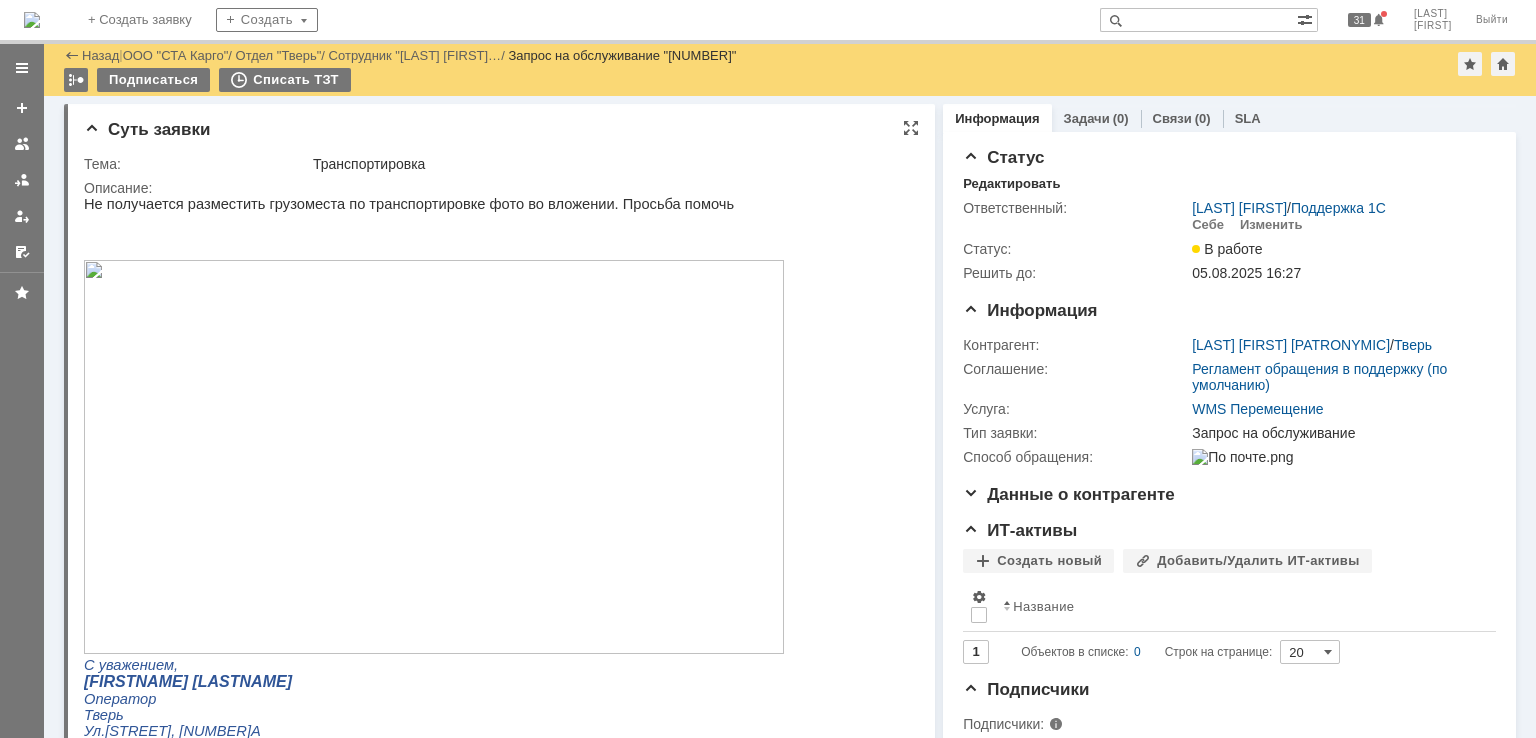 scroll, scrollTop: 400, scrollLeft: 0, axis: vertical 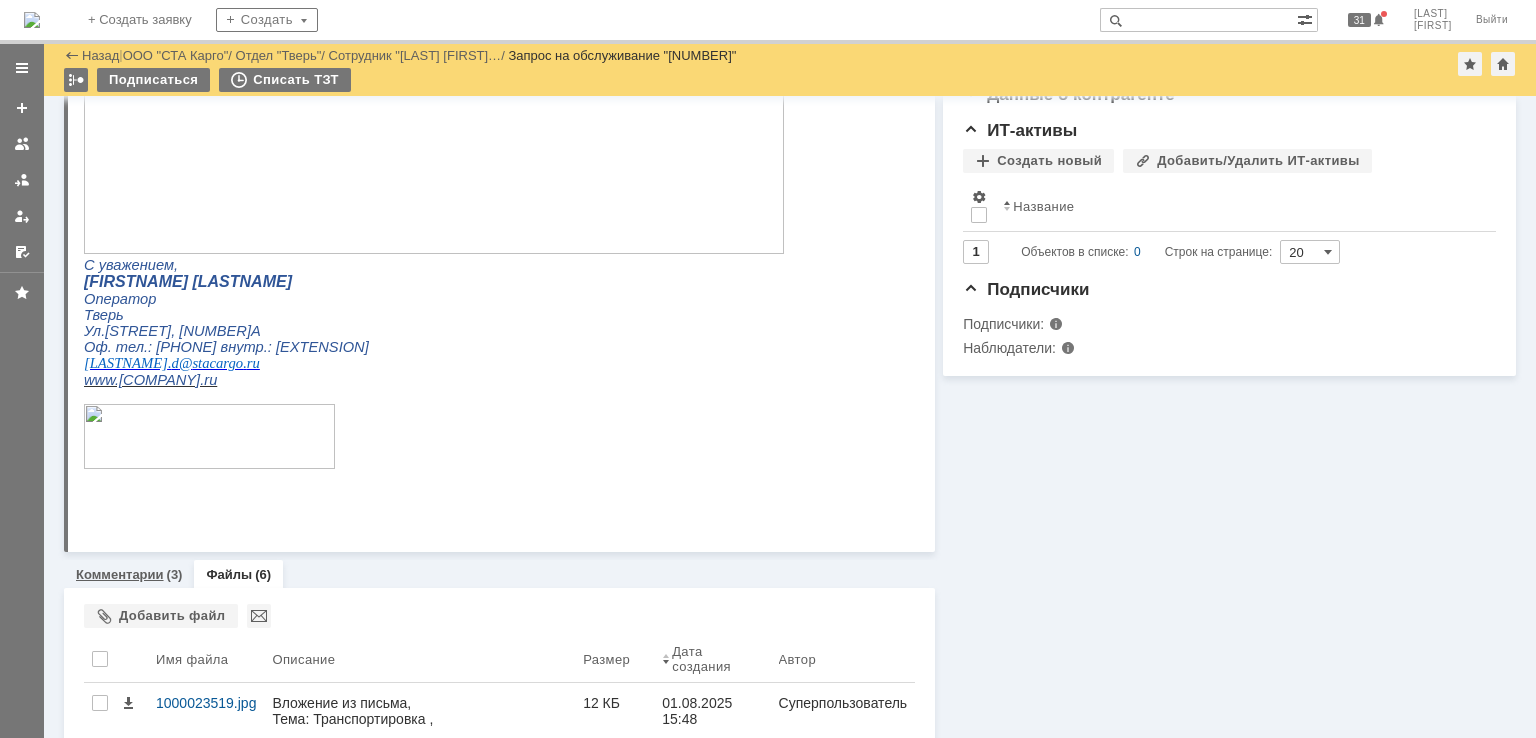 click on "Комментарии (3)" at bounding box center [129, 574] 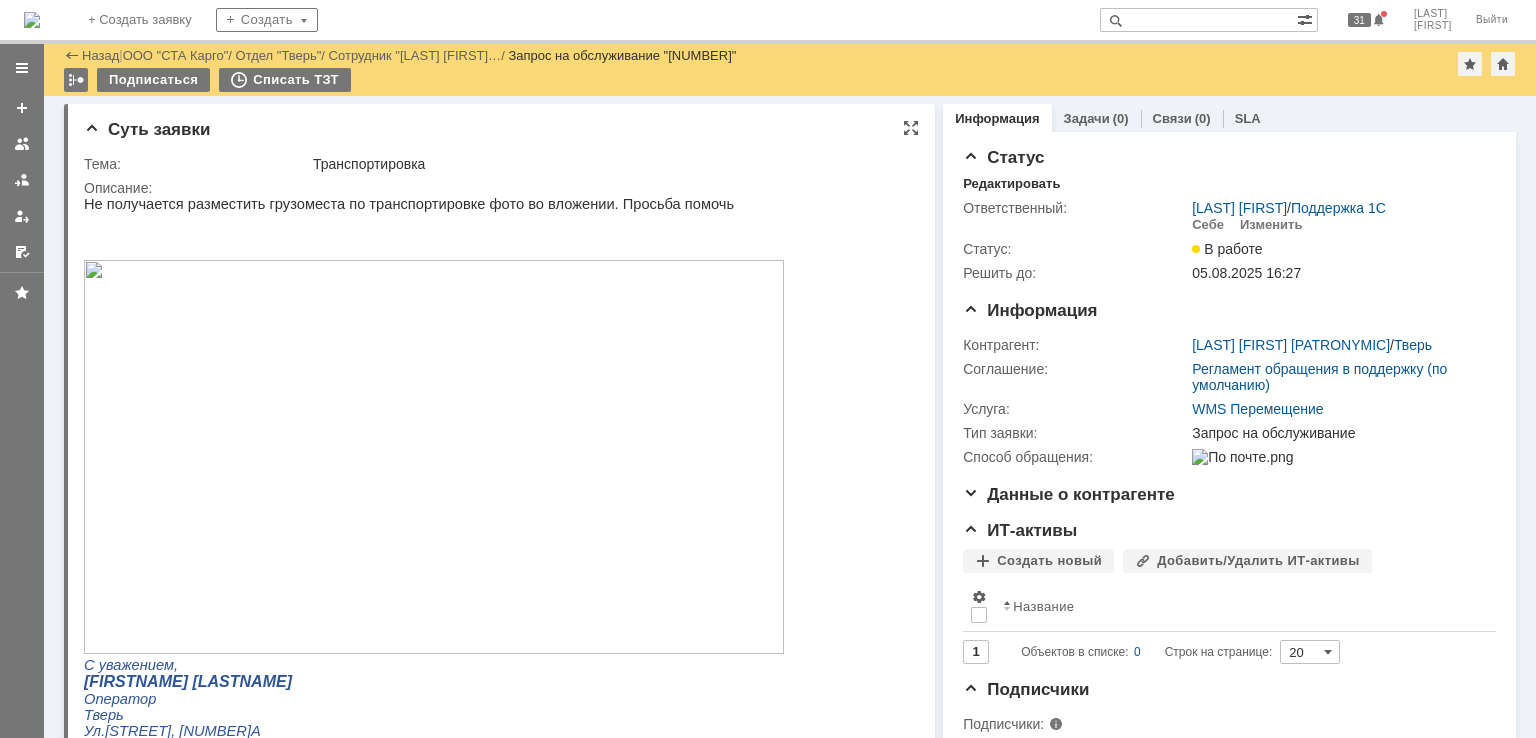 scroll, scrollTop: 500, scrollLeft: 0, axis: vertical 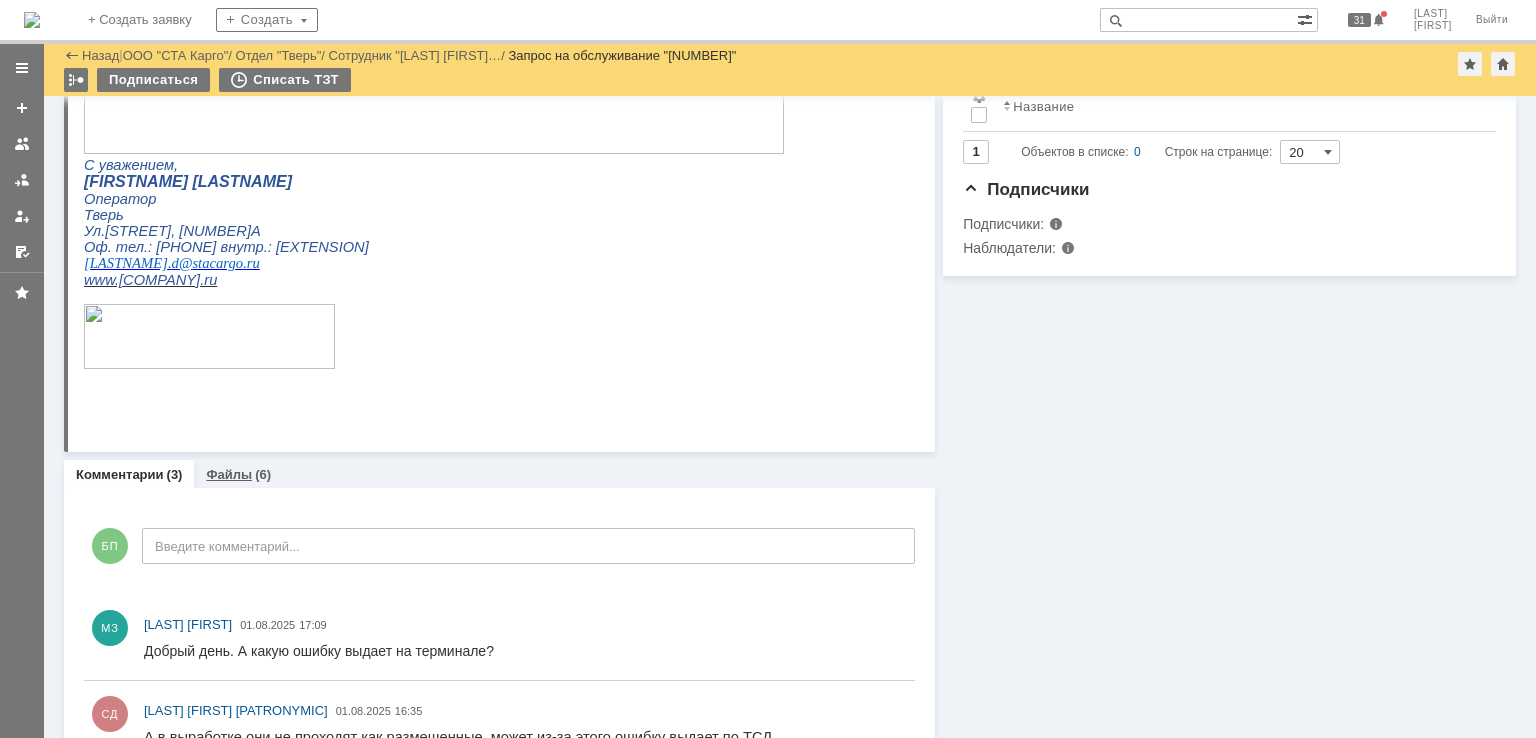 click on "Файлы" at bounding box center [229, 474] 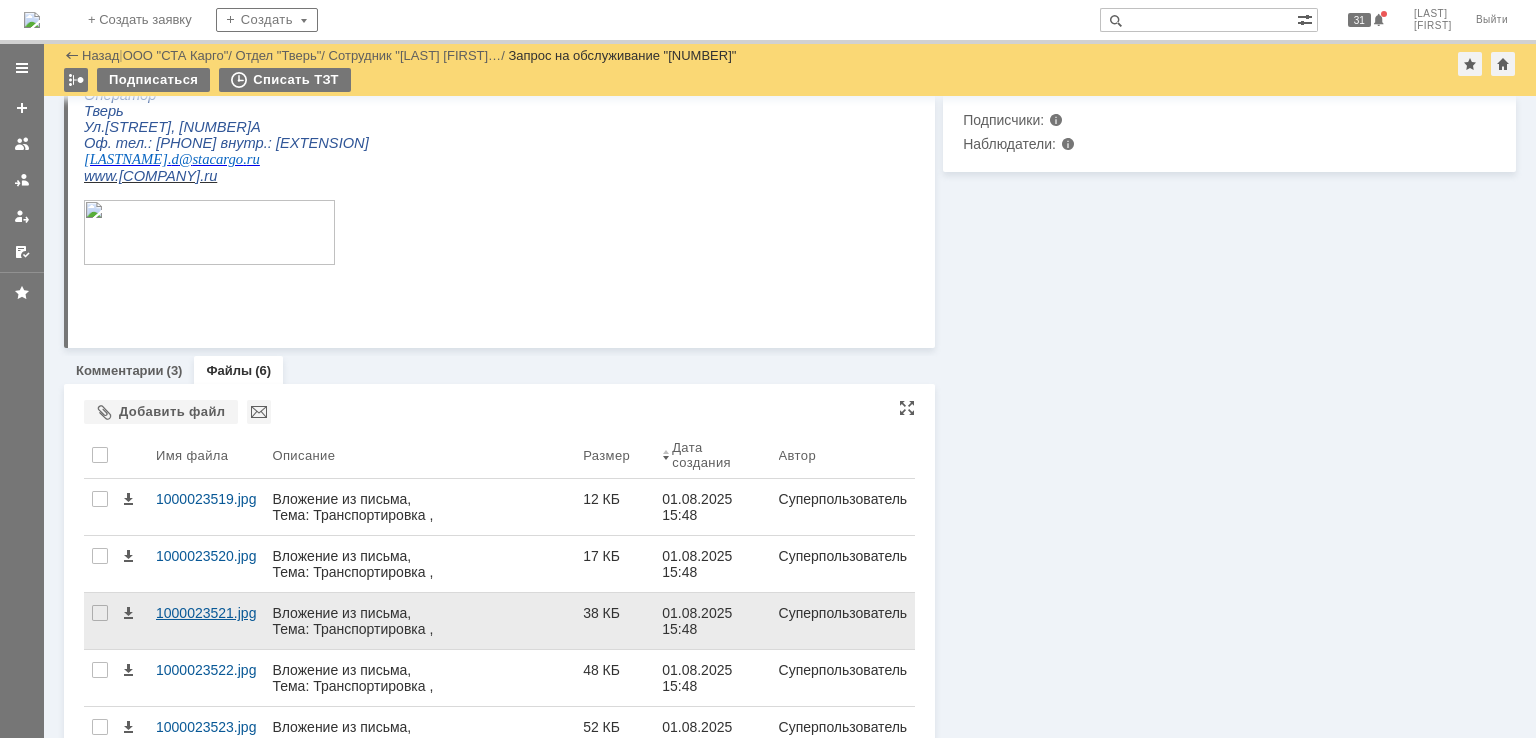 scroll, scrollTop: 700, scrollLeft: 0, axis: vertical 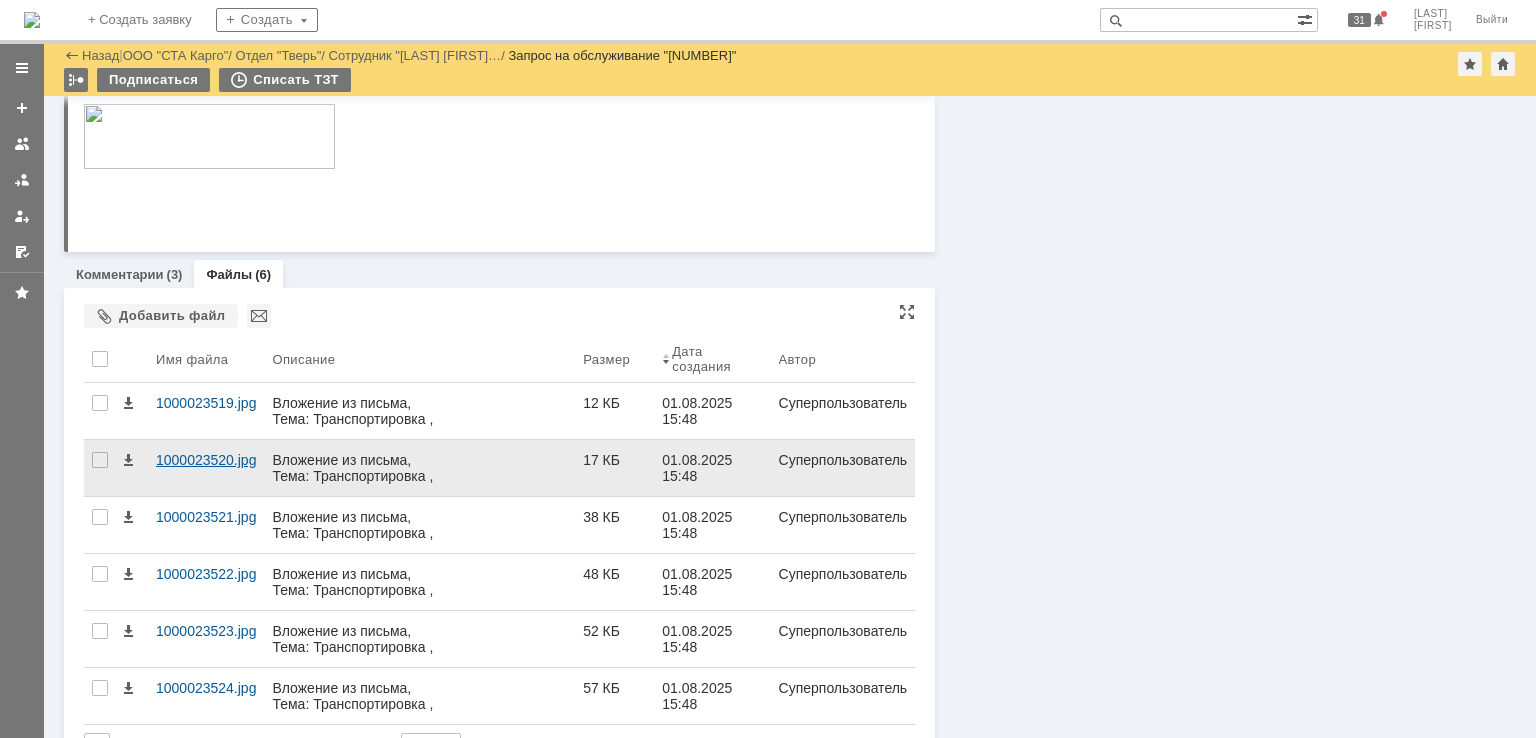 click on "1000023520.jpg" at bounding box center (206, 468) 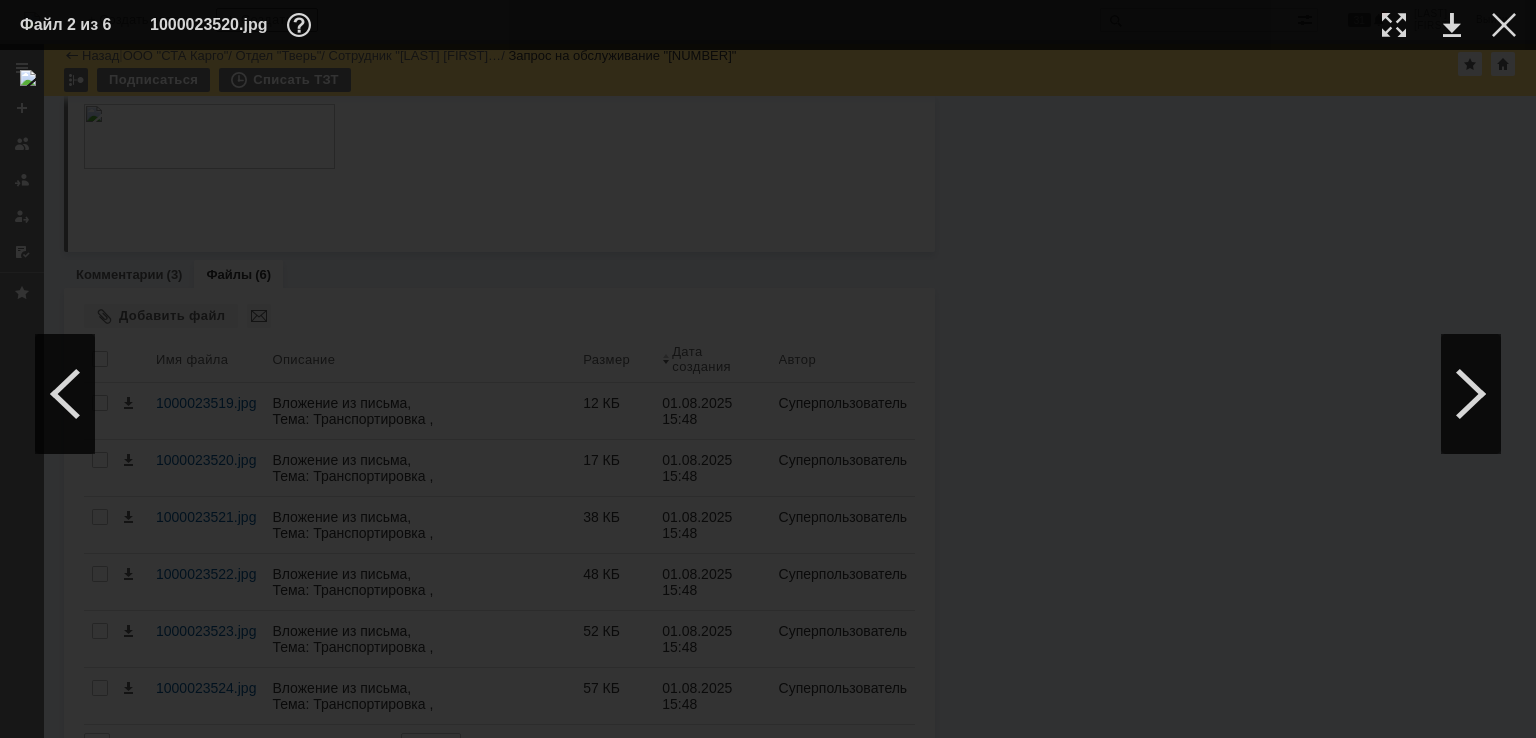 click on "ИНФОРМАЦИЯ О ФАЙЛЕ Имя файла: 1000023520.jpg Размер: 17.32КБ Дата создания: 01.08.2025 15:48 Автор: Суперпользователь Вложение из письма,
Тема: Транспортировка ,
Отправитель: [LAST] [FIRST]  ([EMAIL])" at bounding box center [768, 394] 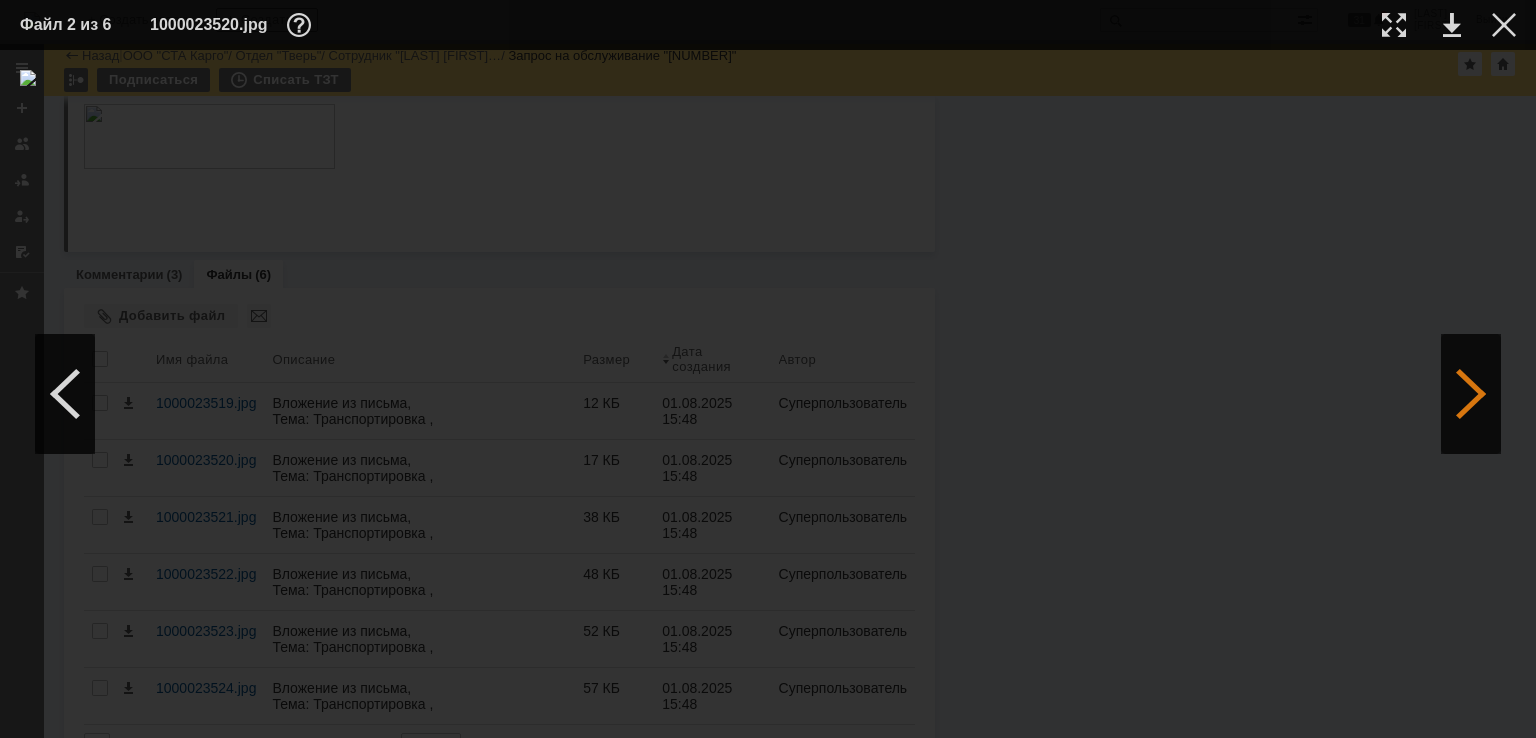 click at bounding box center [1471, 394] 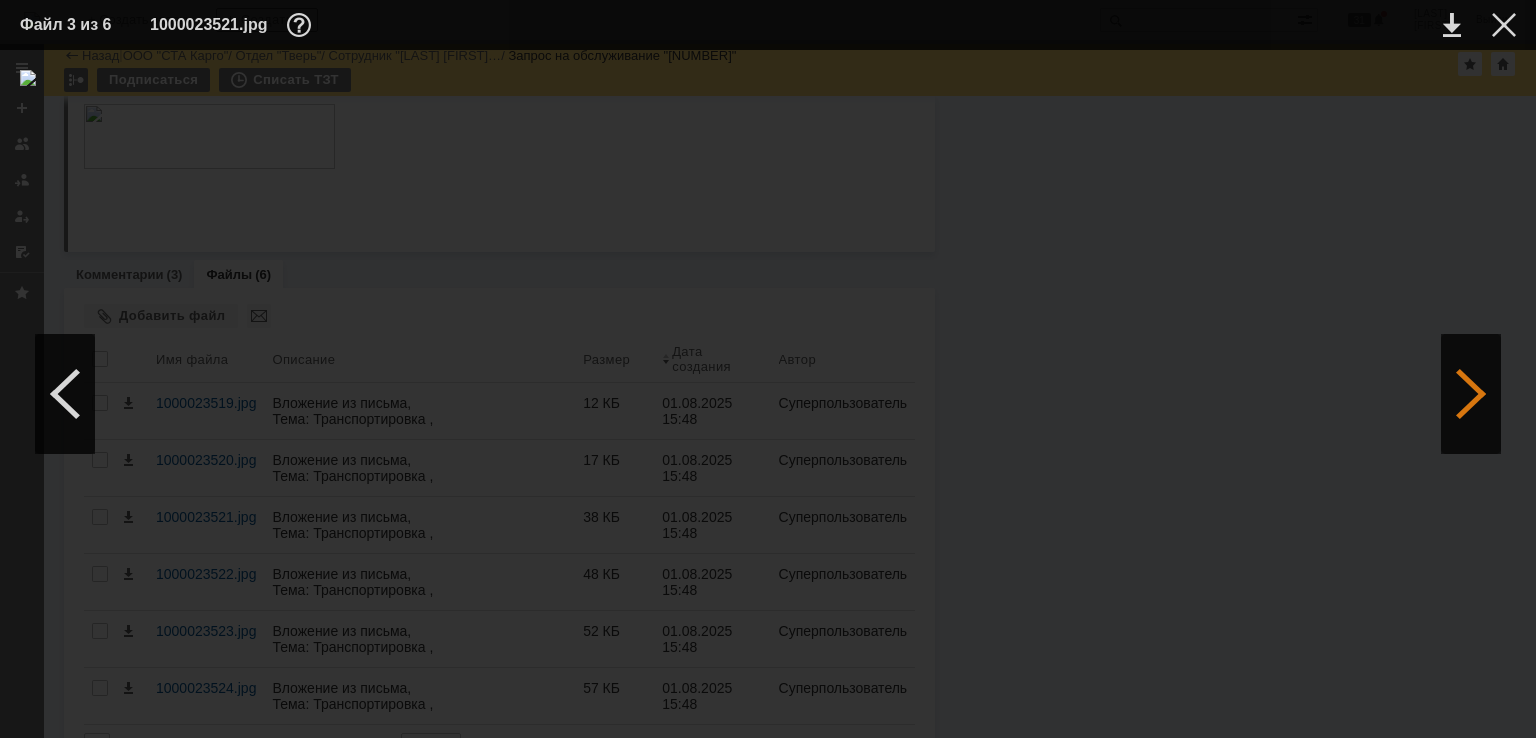 click at bounding box center [1471, 394] 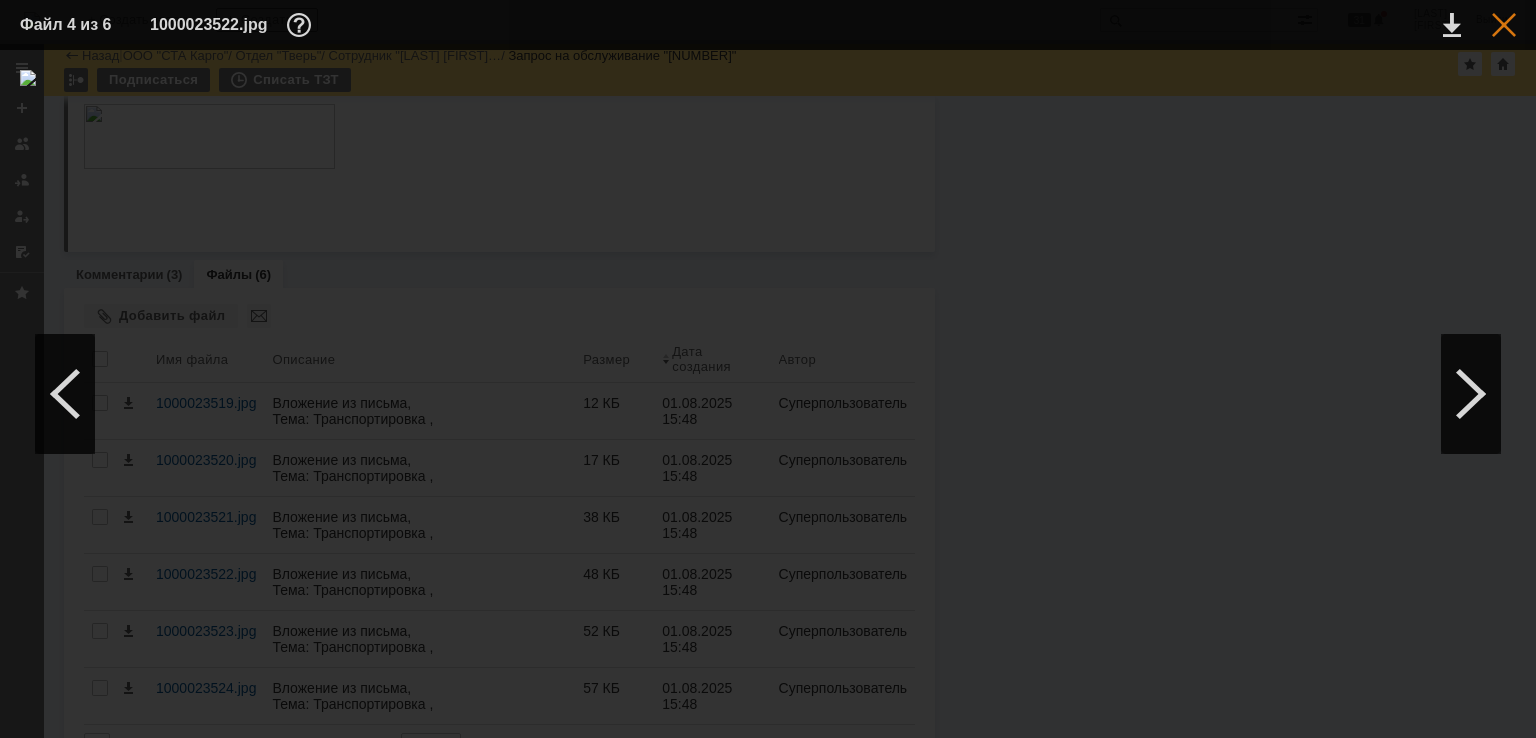 click at bounding box center [1504, 25] 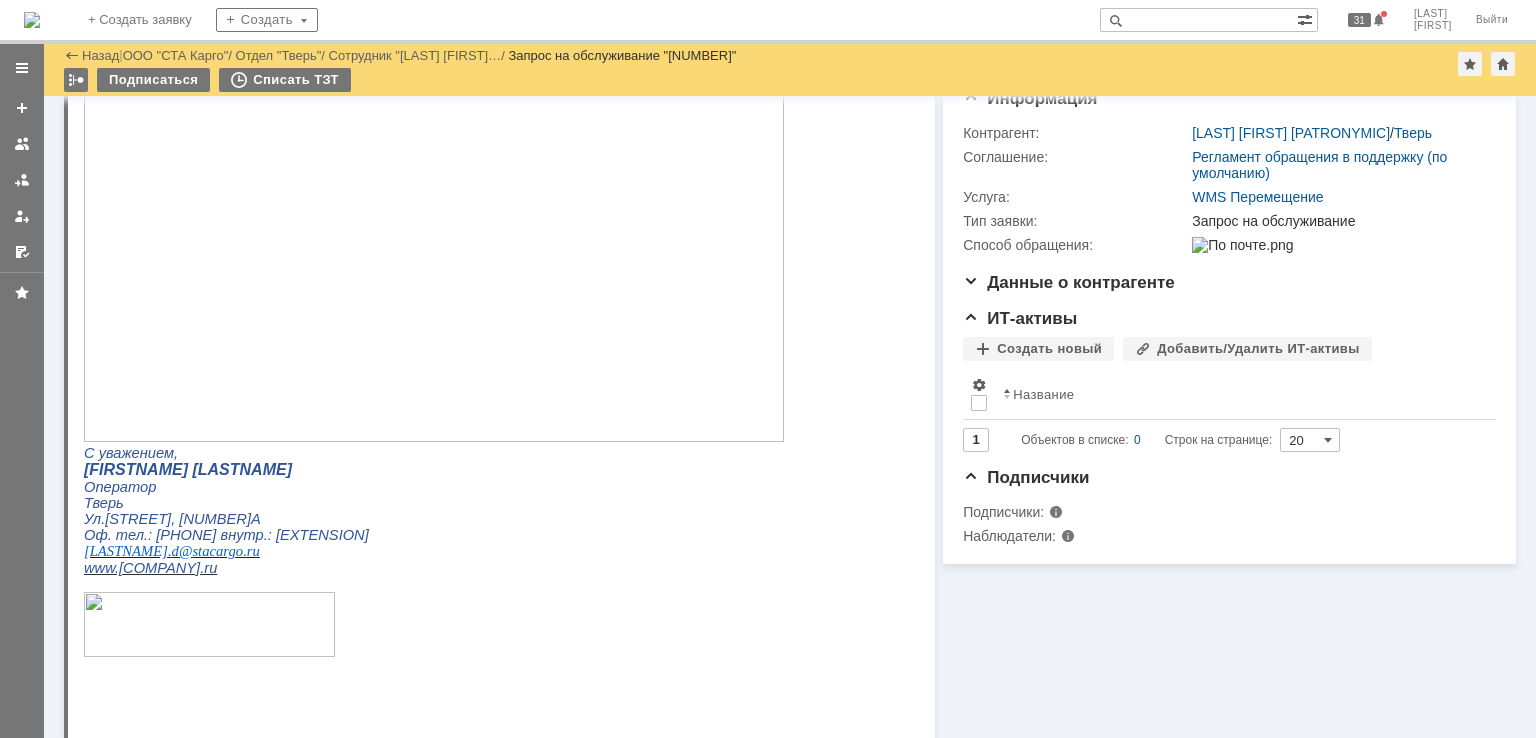 scroll, scrollTop: 0, scrollLeft: 0, axis: both 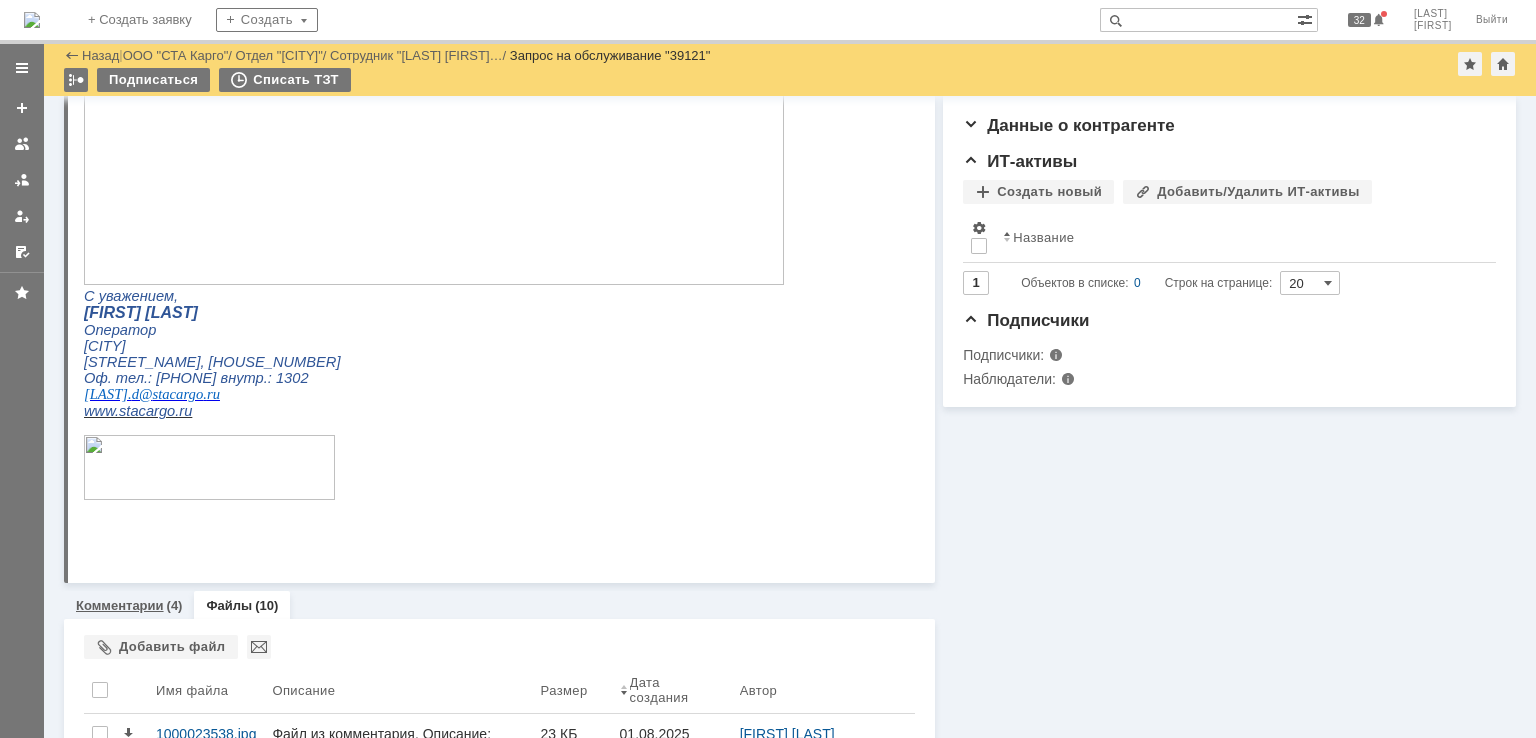 click on "Комментарии" at bounding box center (120, 605) 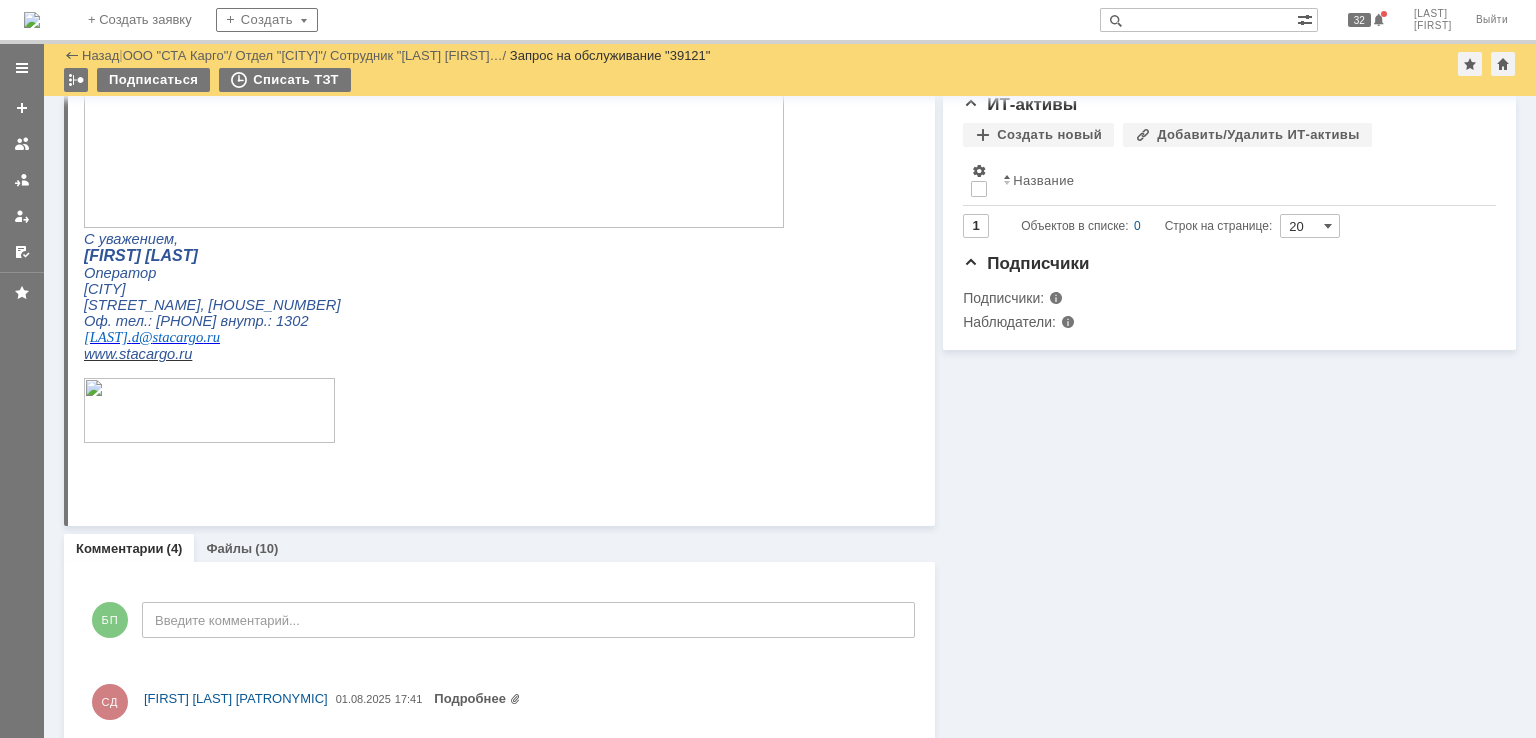 scroll, scrollTop: 437, scrollLeft: 0, axis: vertical 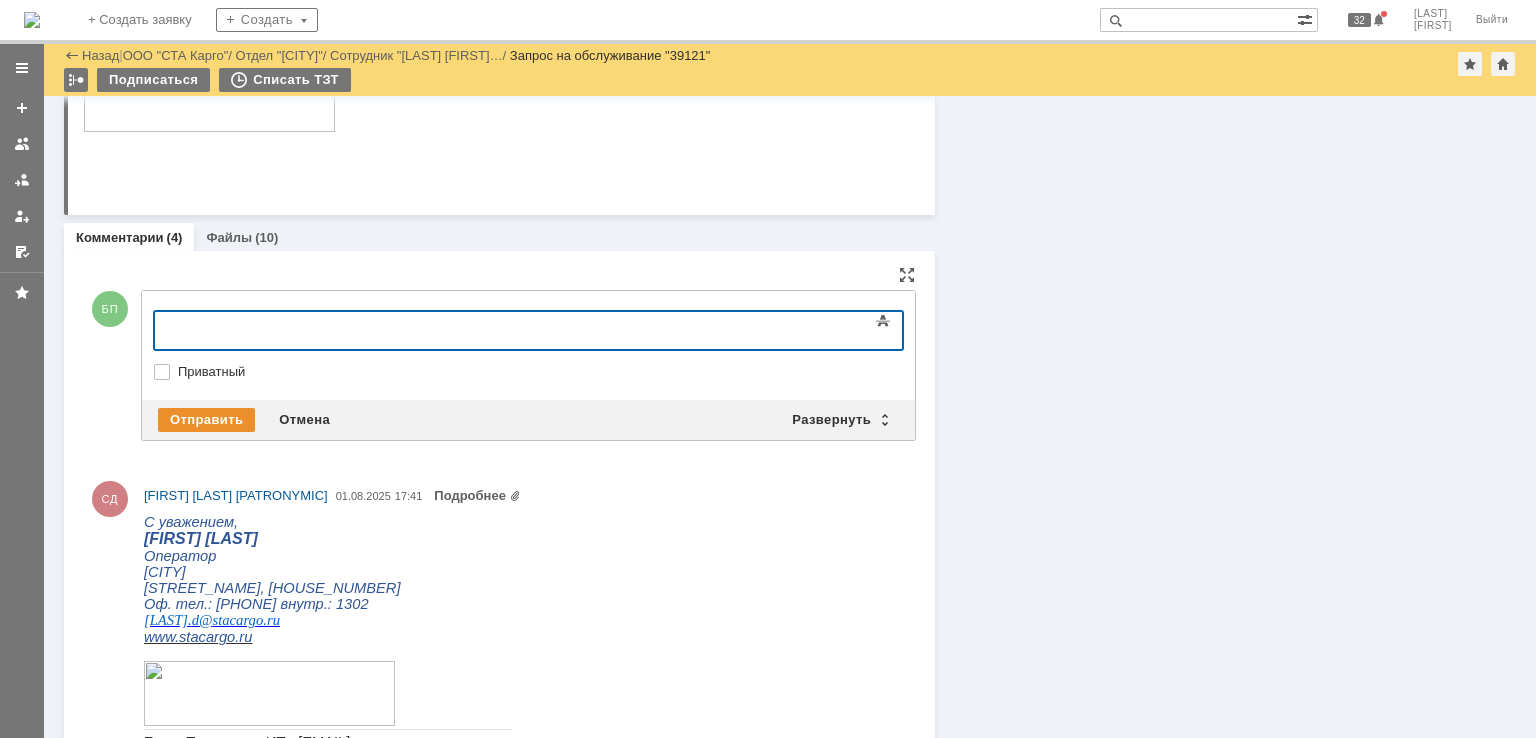 type 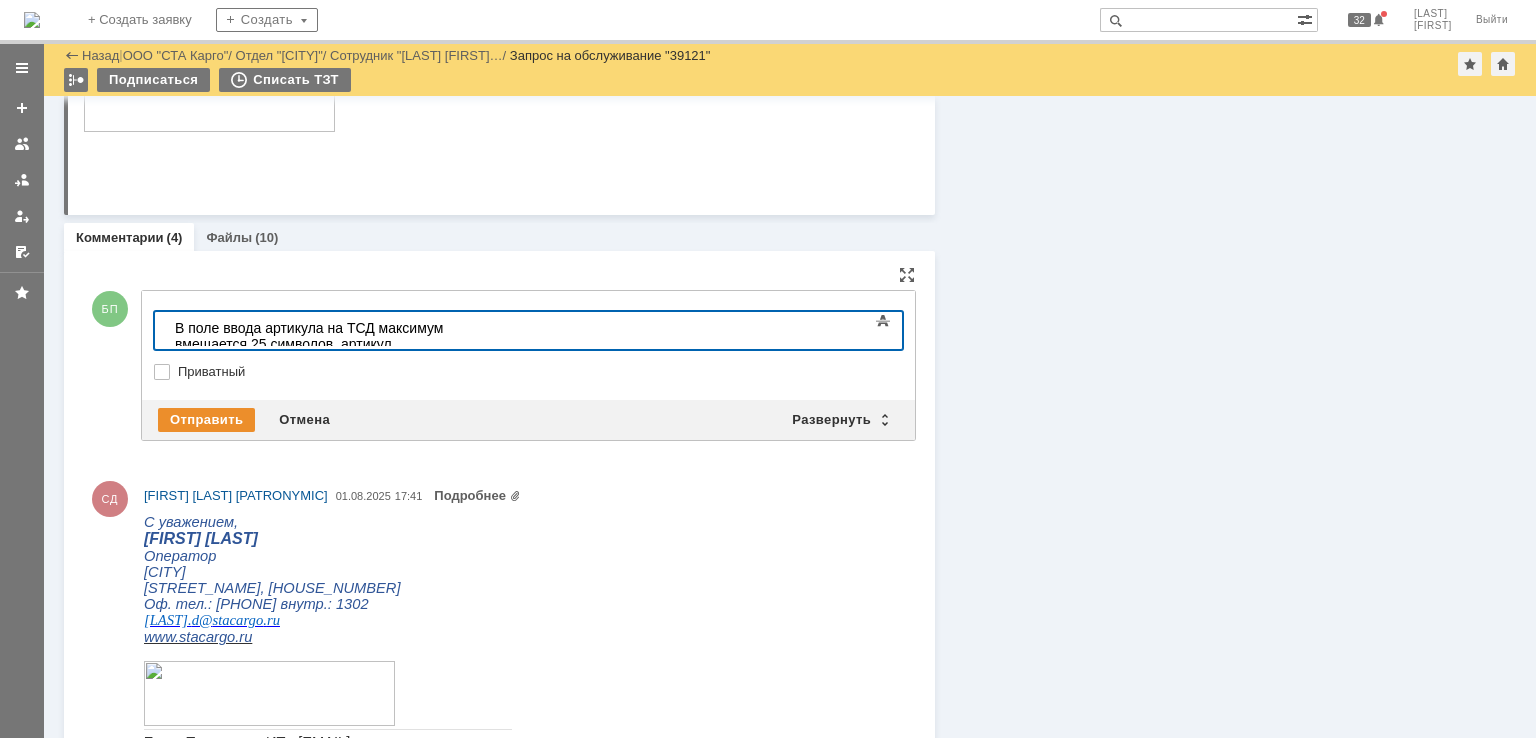 click on "​В поле ввода артикула на ТСД максимум вмещается 25 символов, артикул" at bounding box center [317, 336] 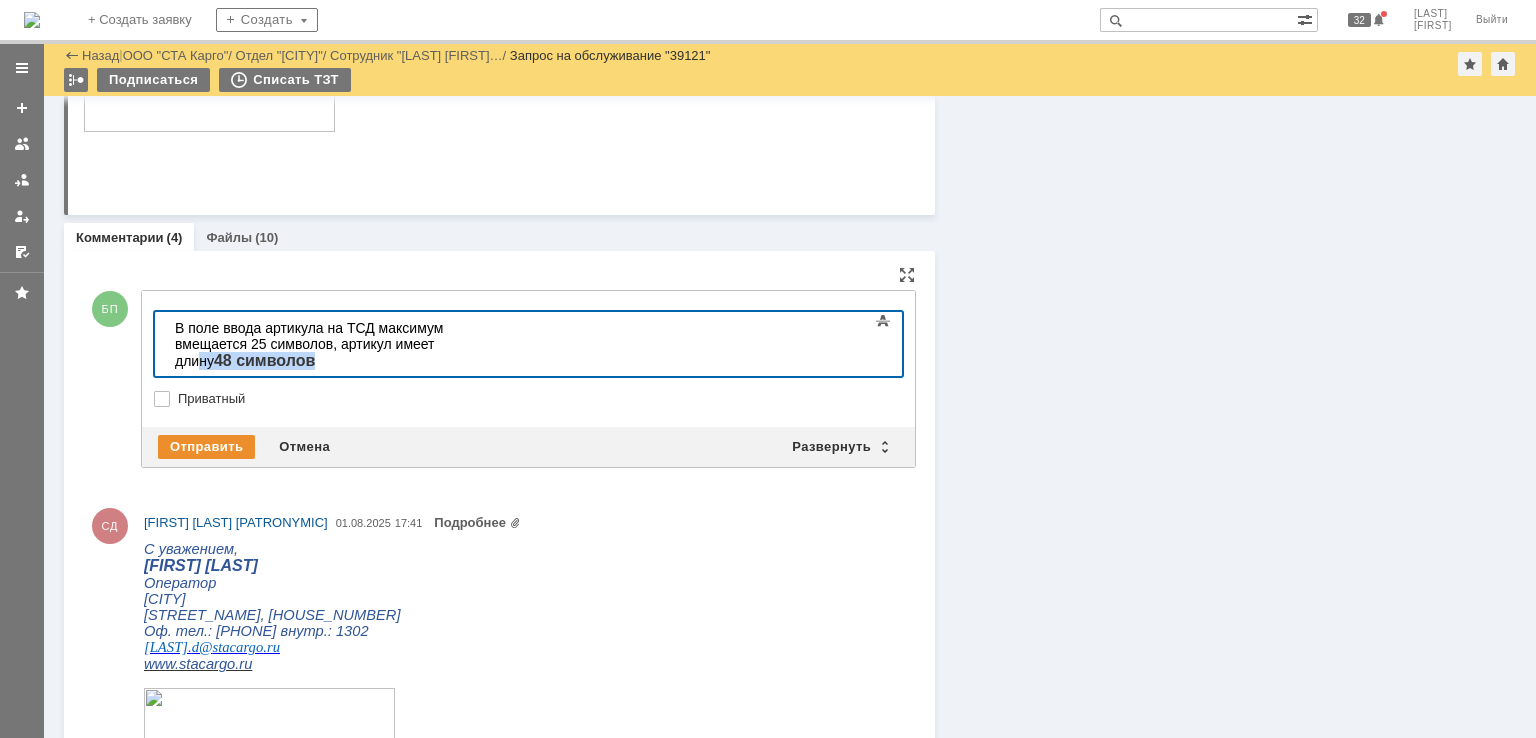 drag, startPoint x: 718, startPoint y: 360, endPoint x: 738, endPoint y: 327, distance: 38.587563 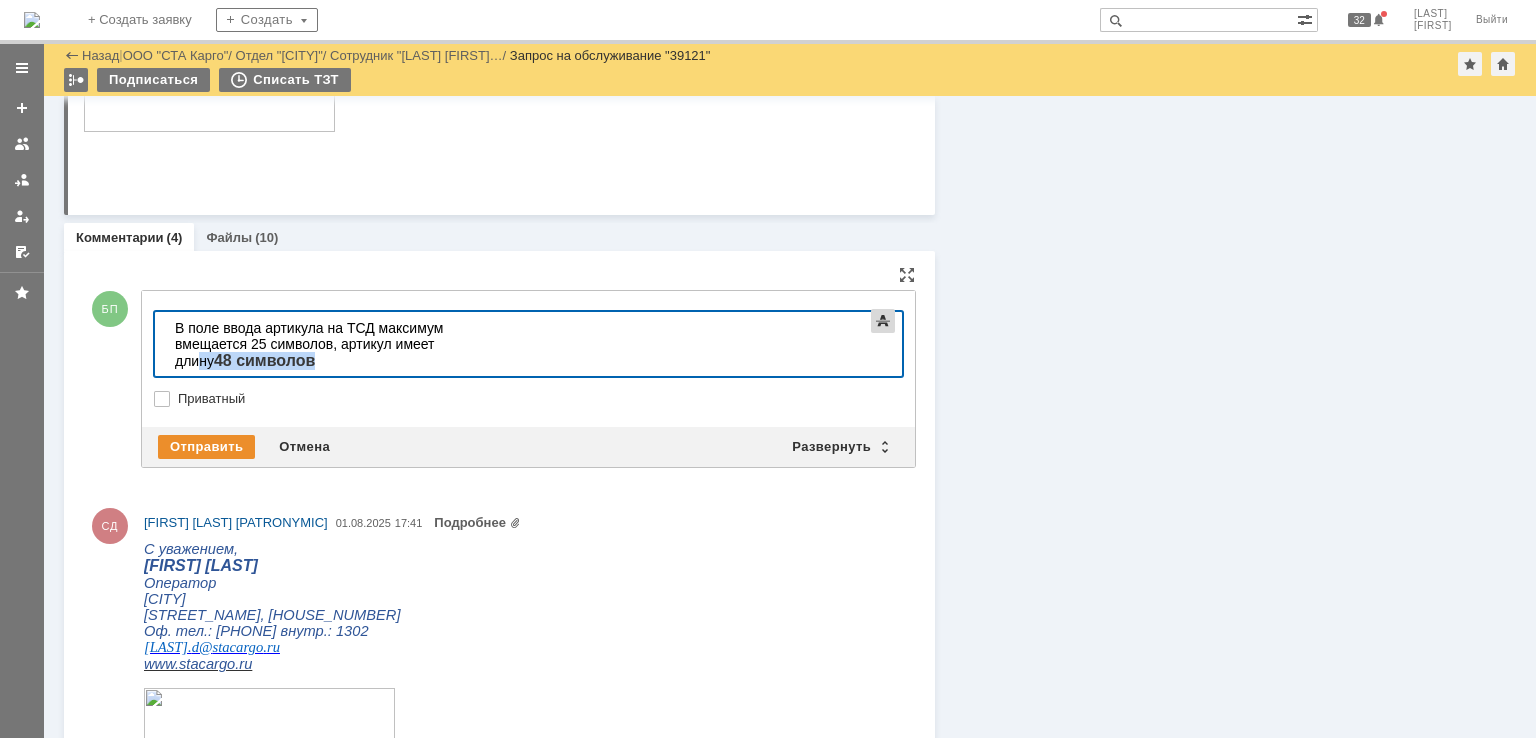 click at bounding box center (883, 321) 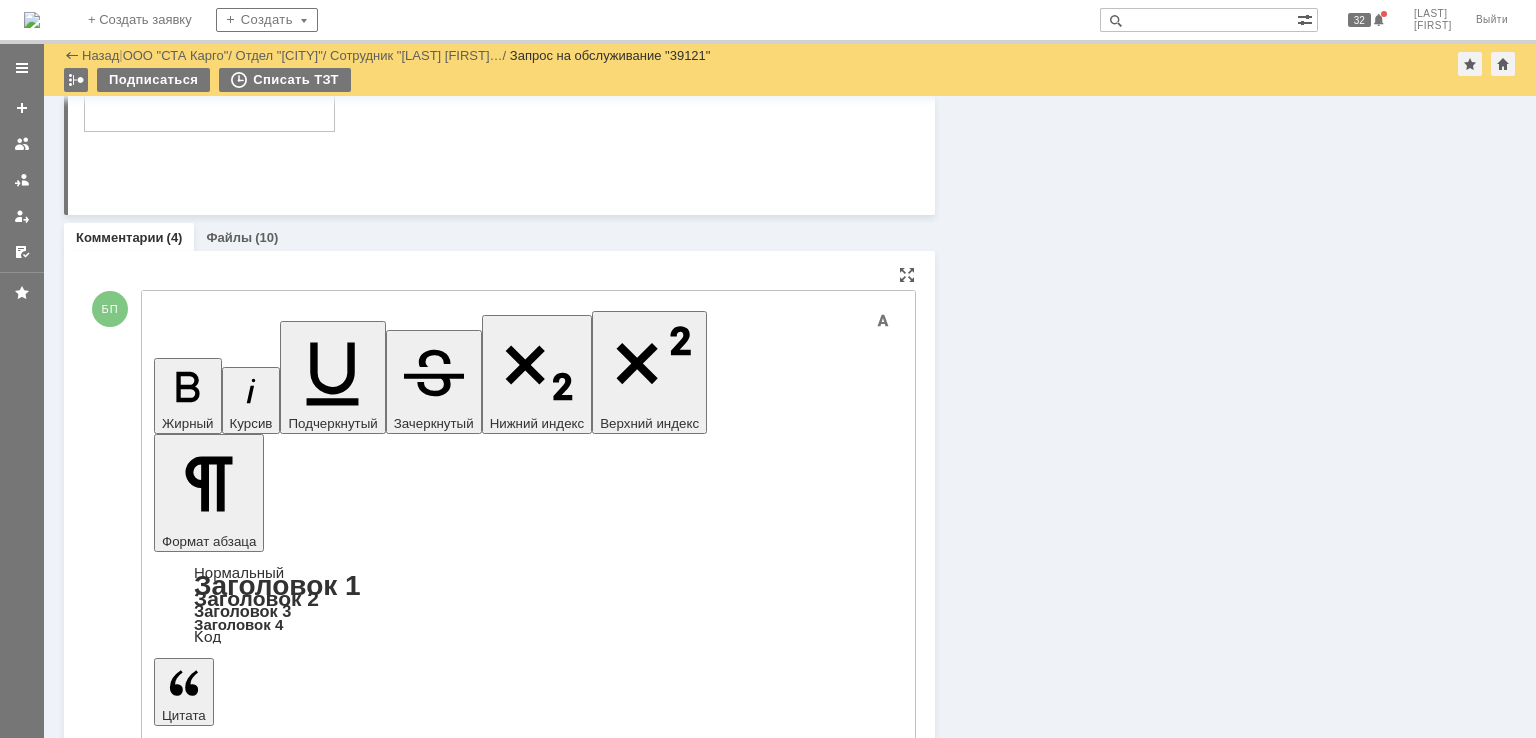 click on "​В поле ввода артикула на ТСД максимум вмещается 25 символов, артикул имеет длину  48 символов" at bounding box center [317, 5162] 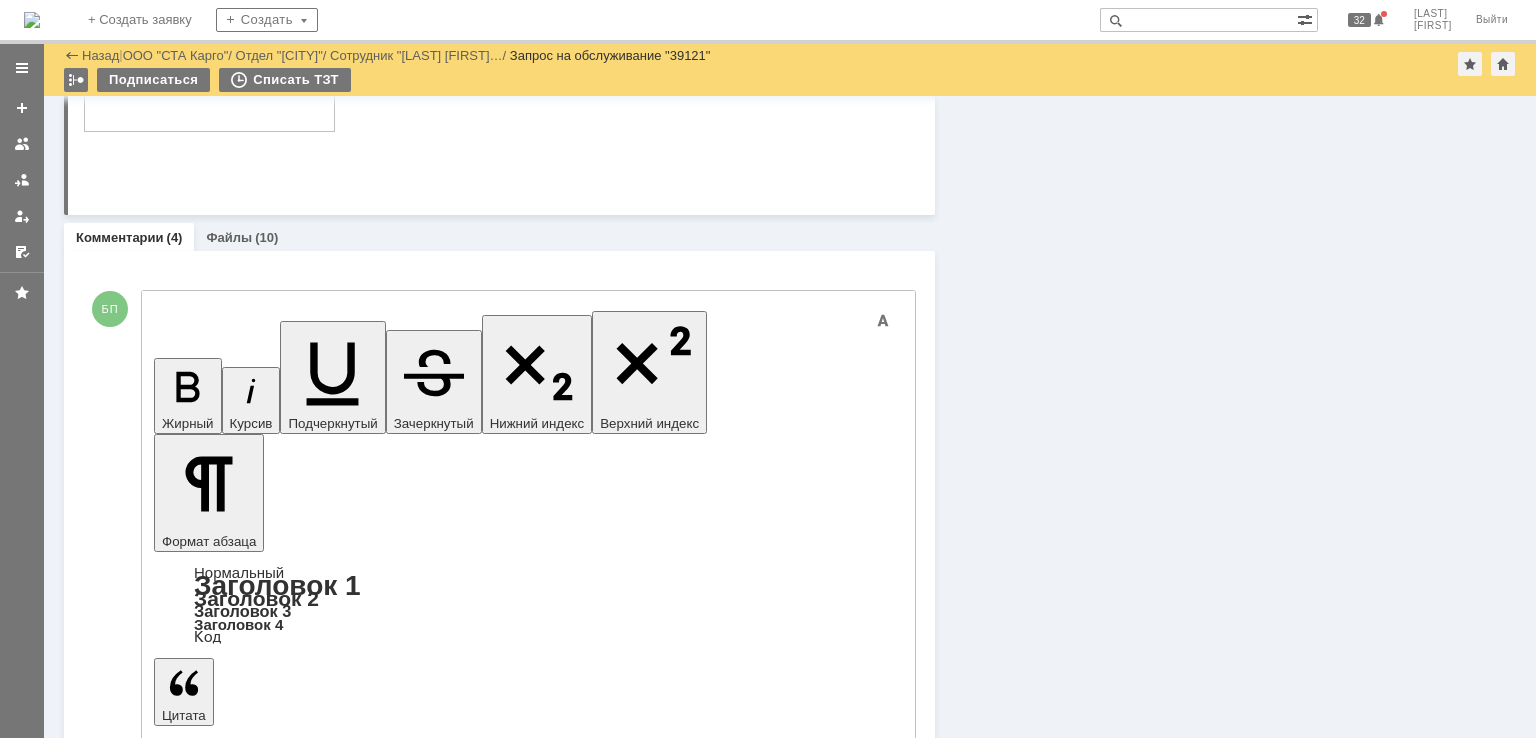 click on "В поле ввода артикула на ТСД максимум вмещается 25 символов, артикул имеет длину 48 символов При осуществлении возвратной транспортировки всегда запрашивает ввод артикула. Подскажите, пожалуйста, как раньше осщуествлялась возвратная транспортировка ?" at bounding box center [317, 5225] 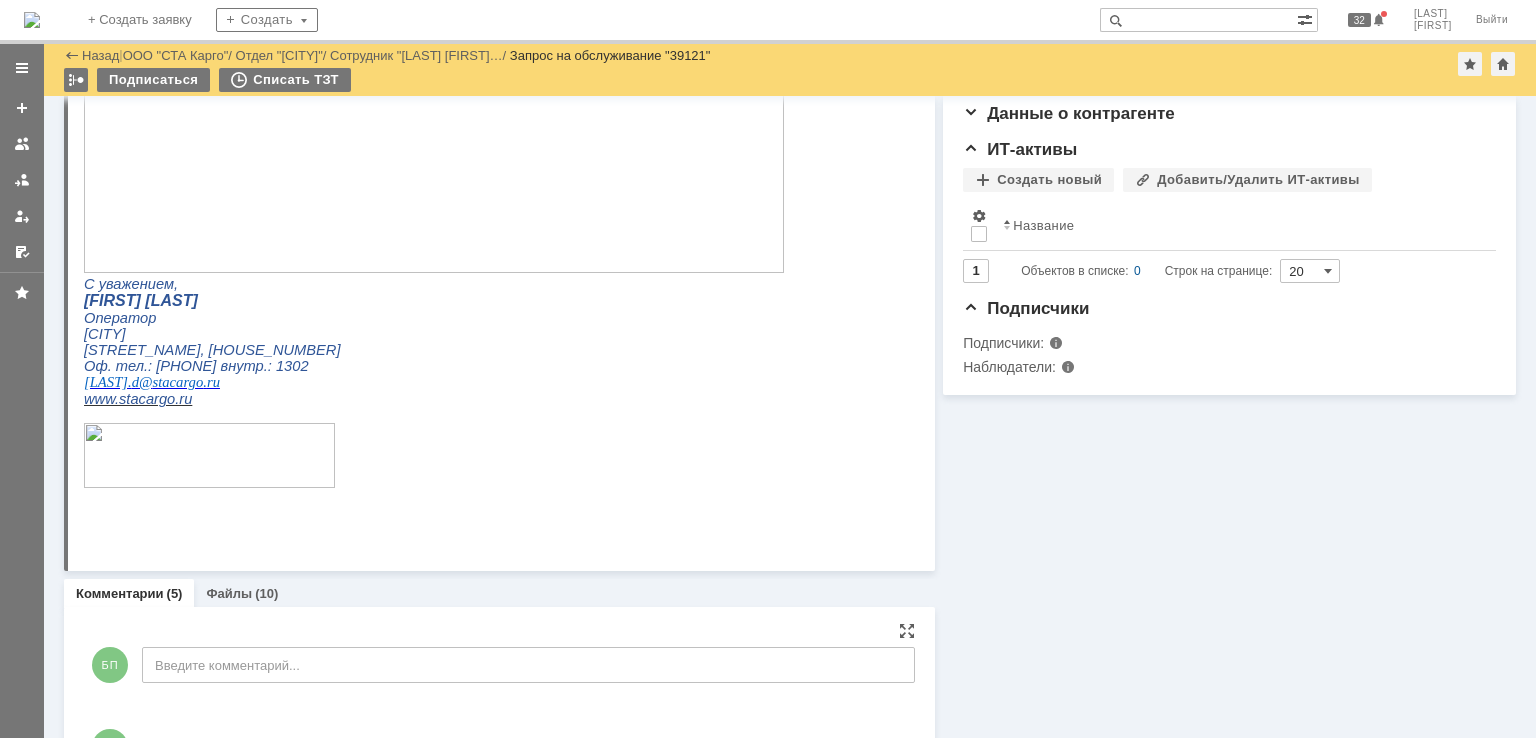 scroll, scrollTop: 737, scrollLeft: 0, axis: vertical 